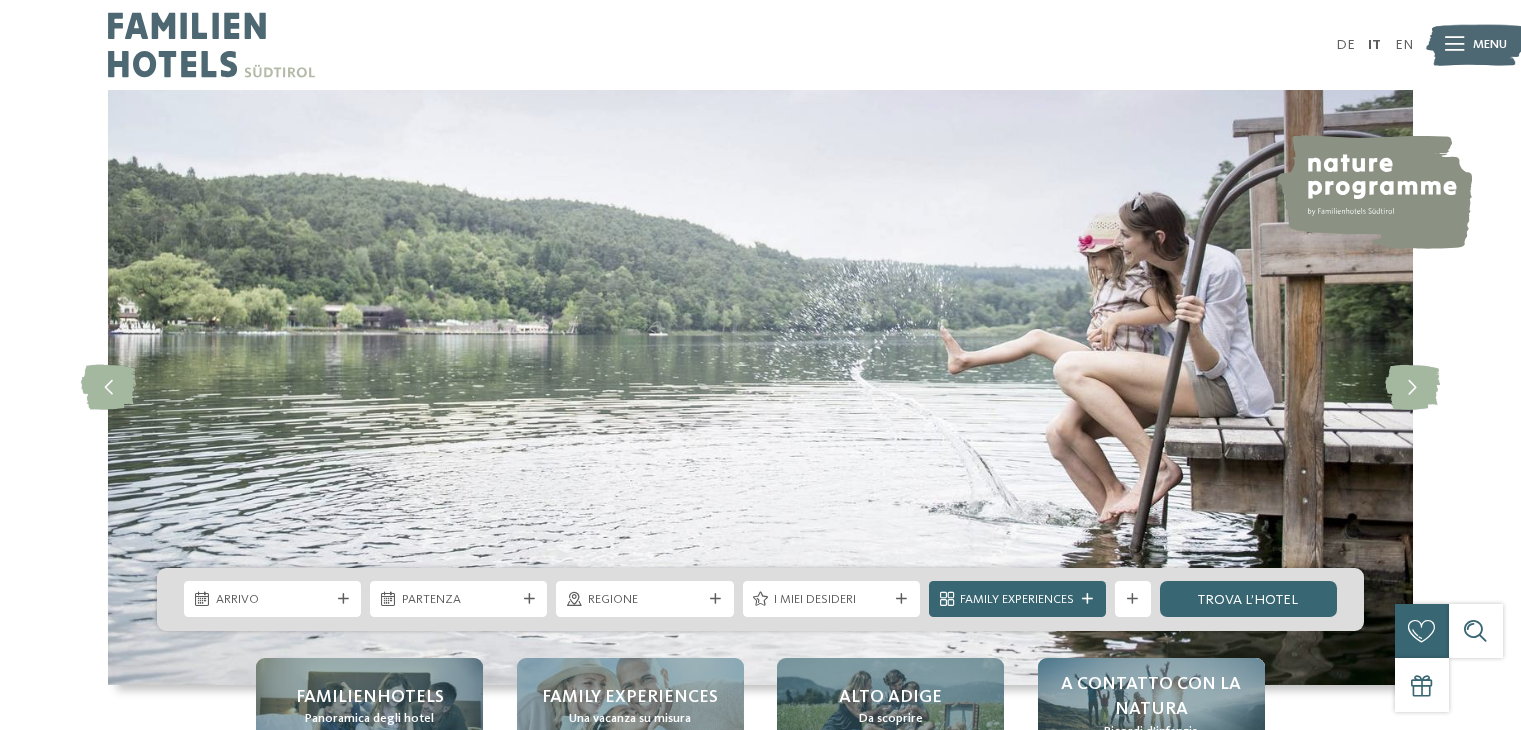 scroll, scrollTop: 0, scrollLeft: 0, axis: both 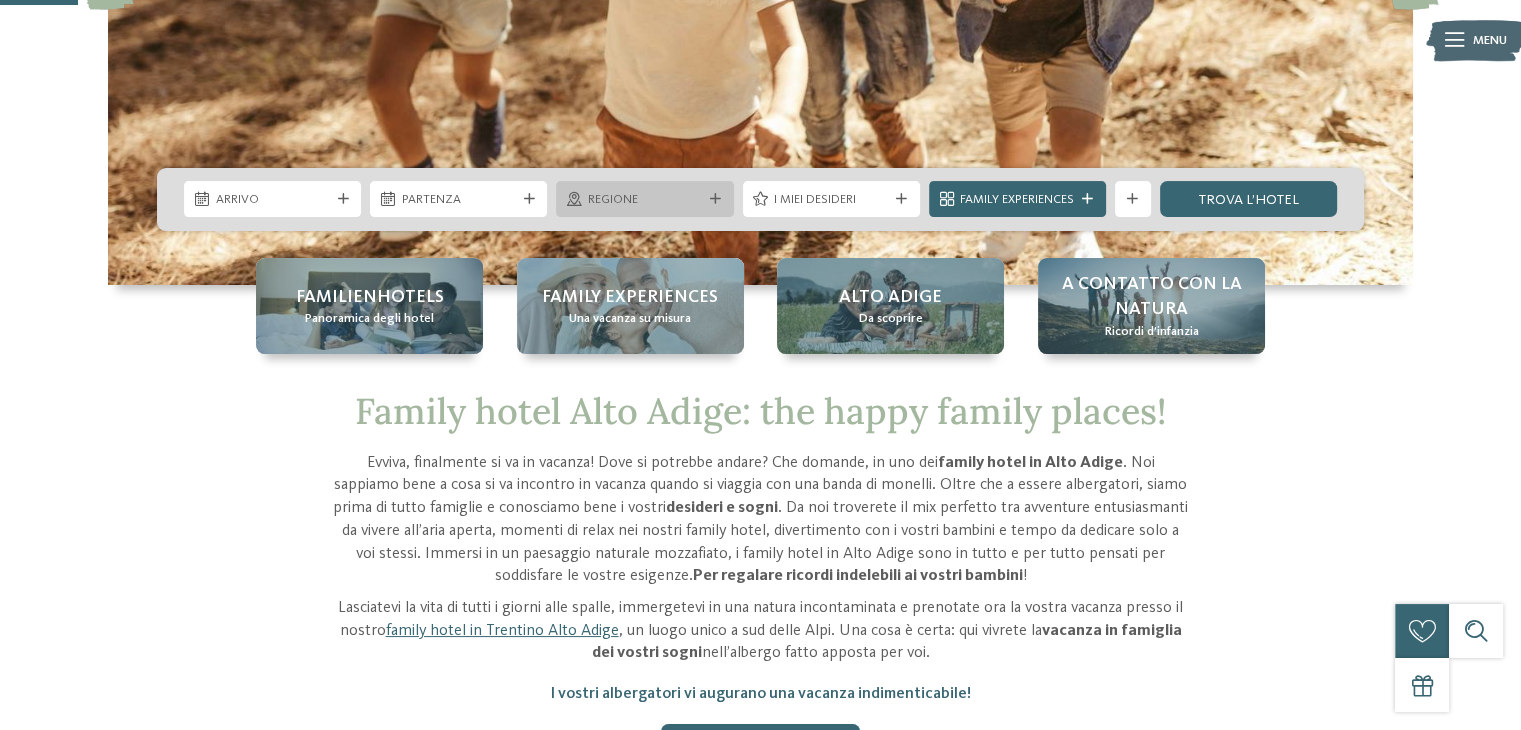 click on "Regione" at bounding box center [644, 199] 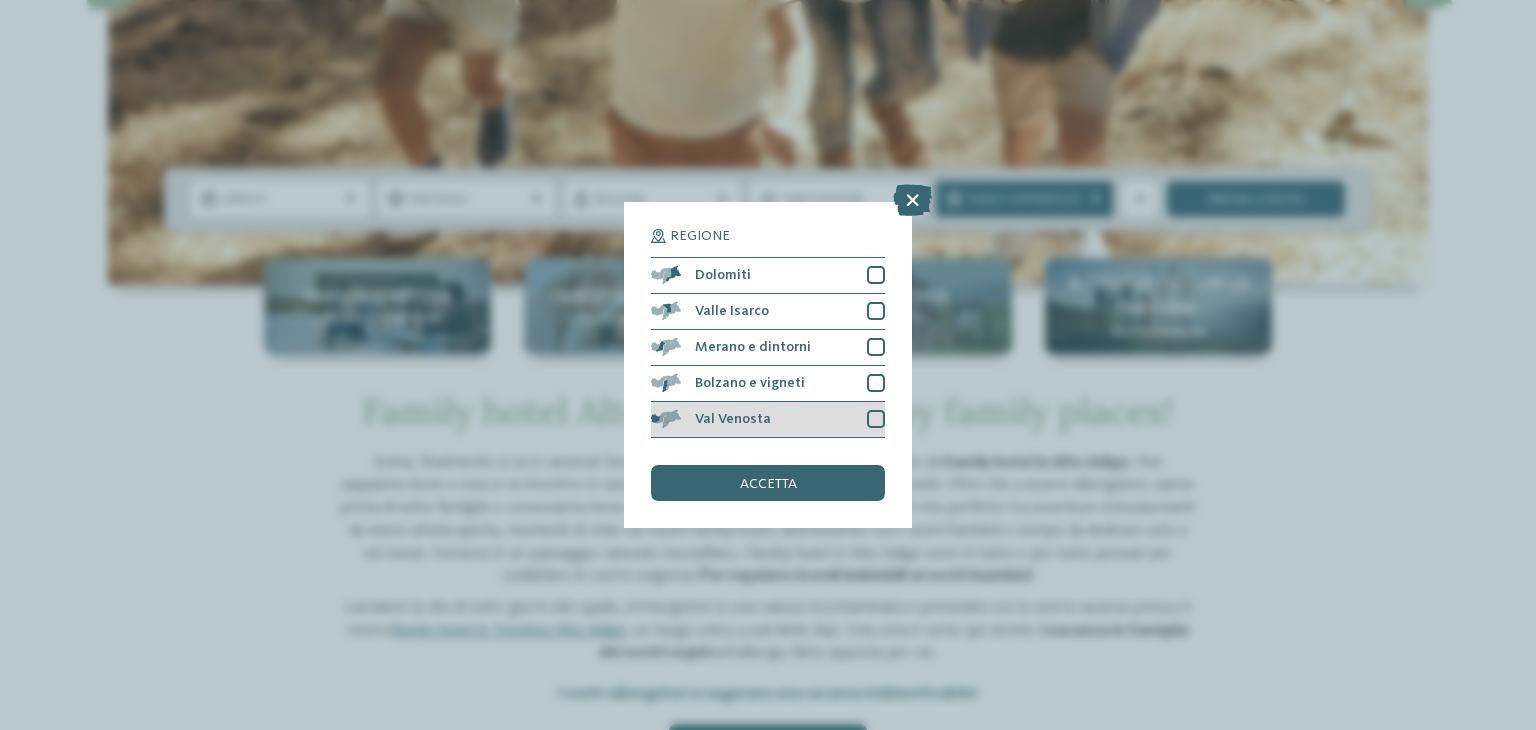 click at bounding box center (876, 419) 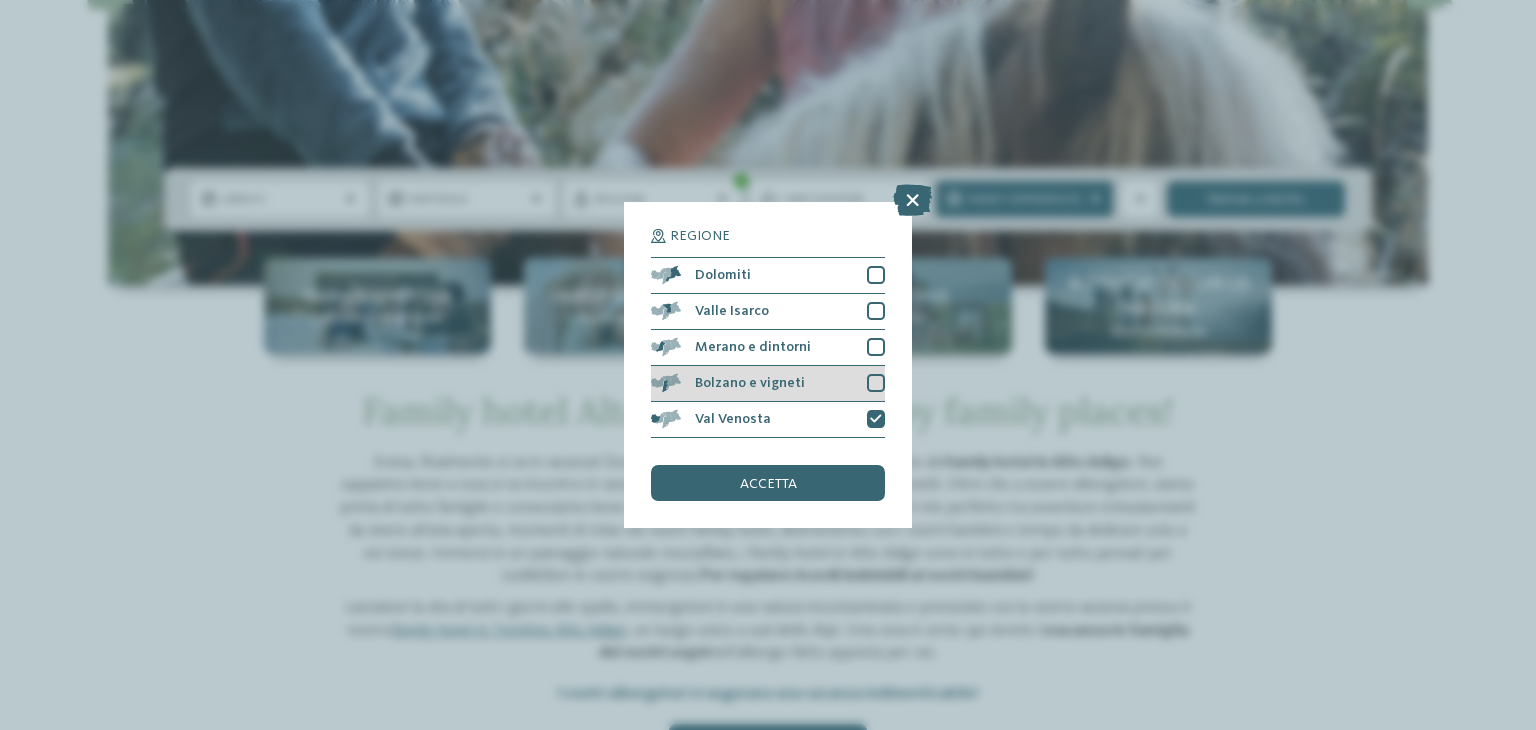 click at bounding box center [876, 383] 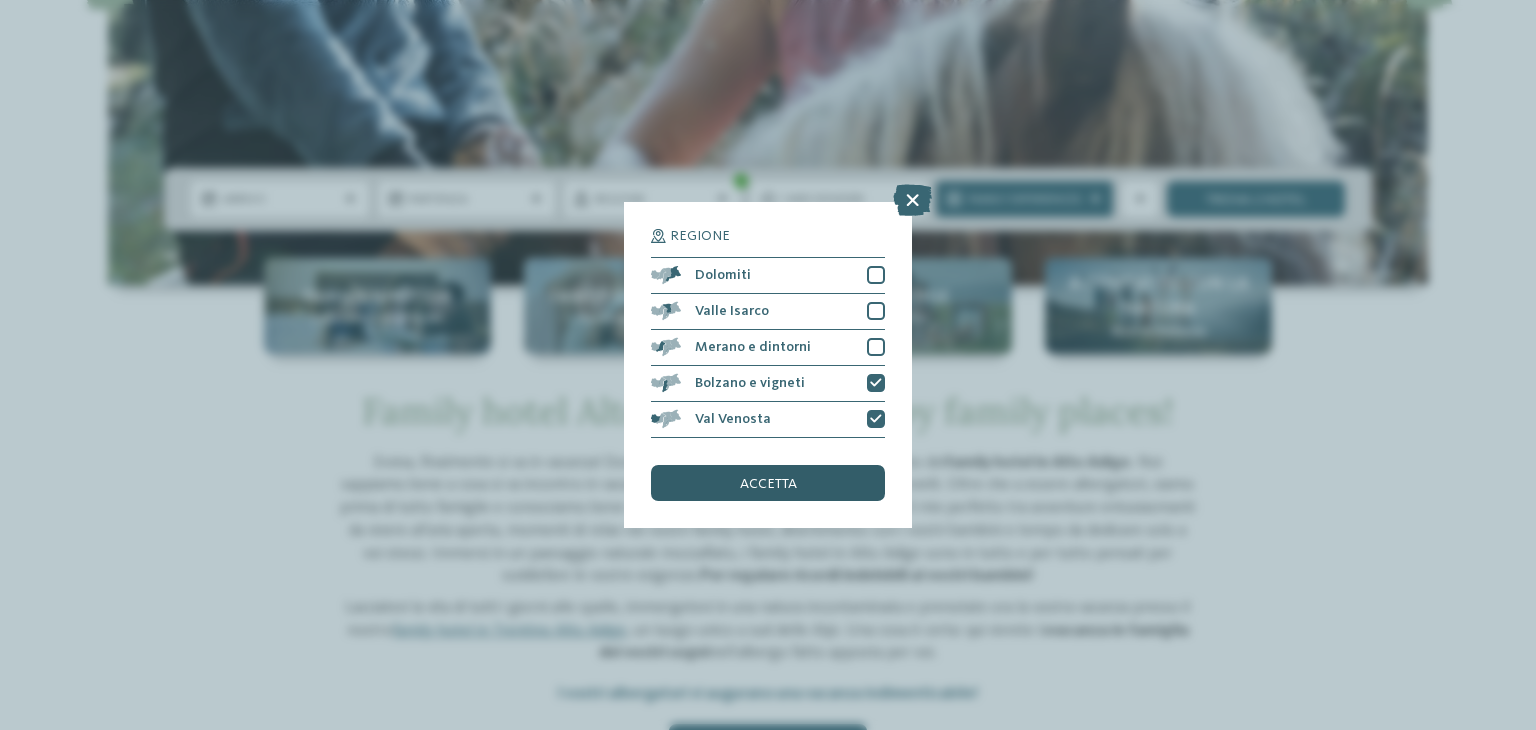 click on "accetta" at bounding box center [768, 483] 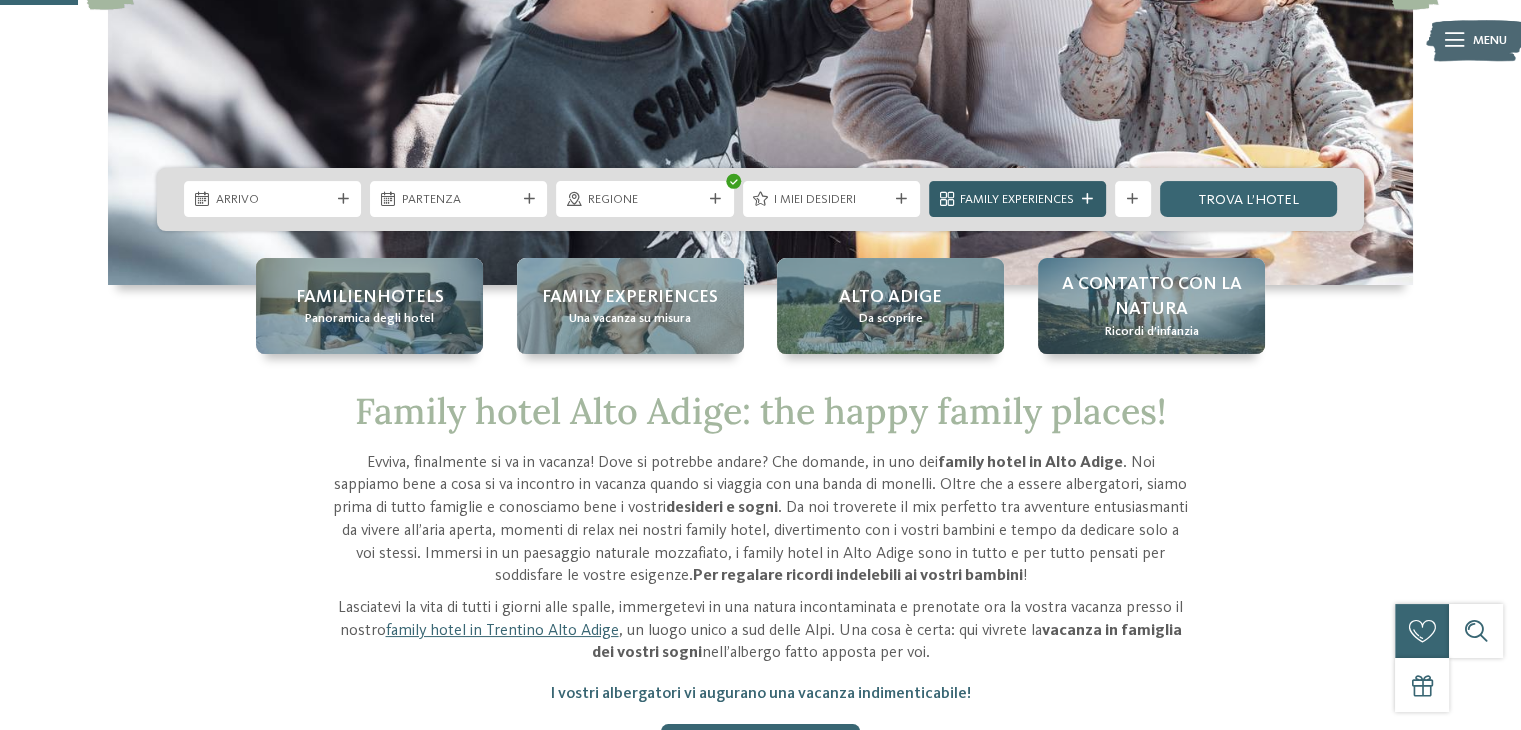 click on "Family Experiences" at bounding box center (1017, 200) 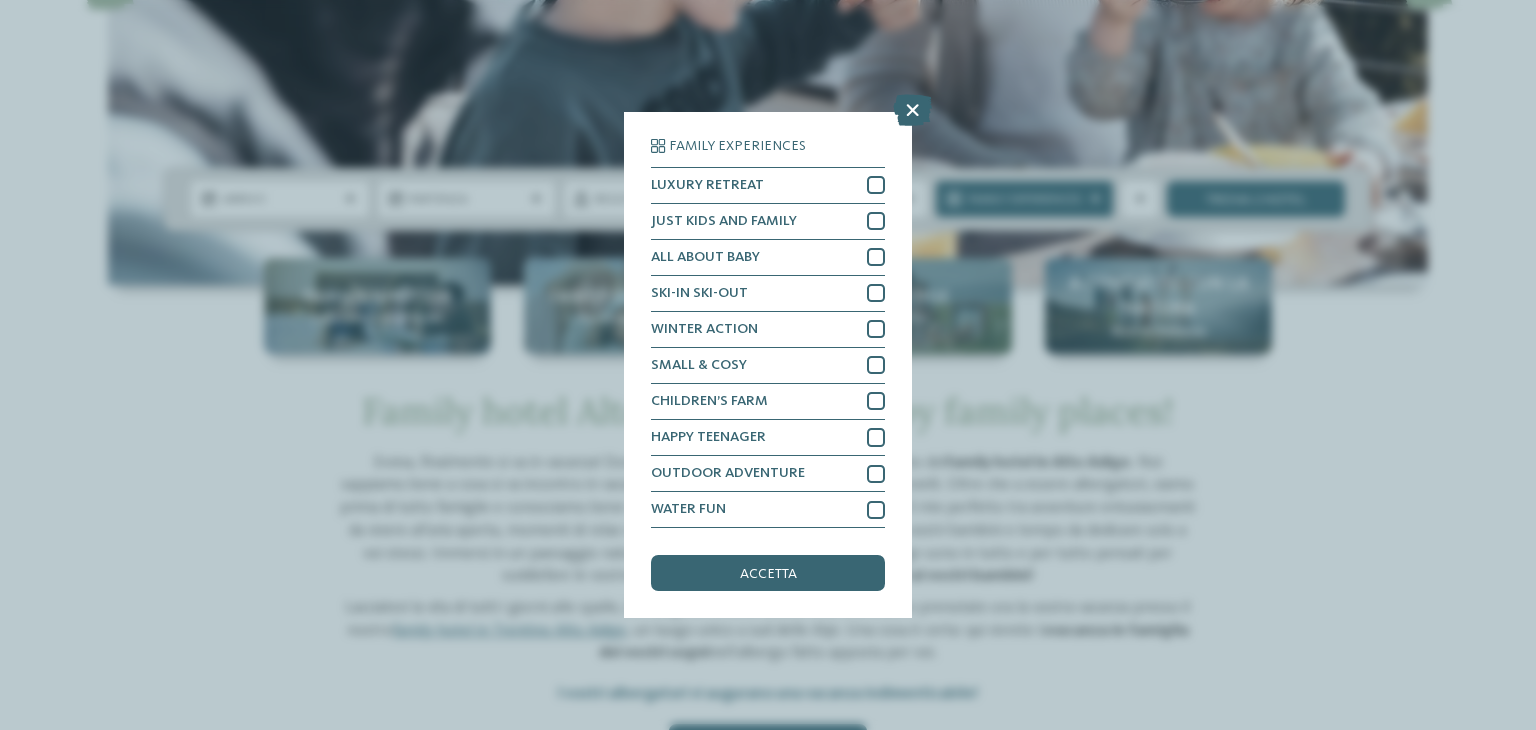click on "Family Experiences
LUXURY RETREAT
JUST KIDS AND FAMILY" at bounding box center [768, 365] 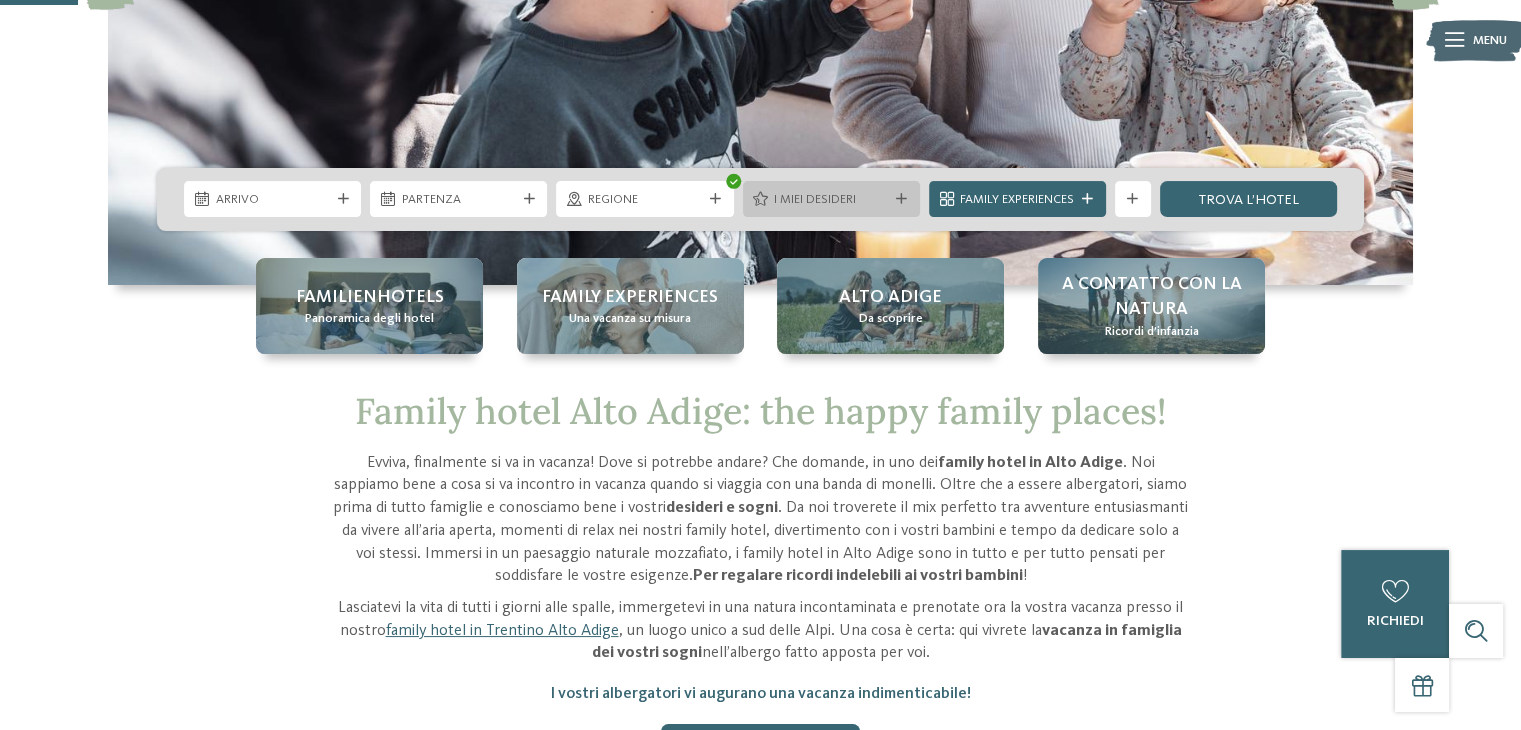 click on "I miei desideri" at bounding box center [831, 200] 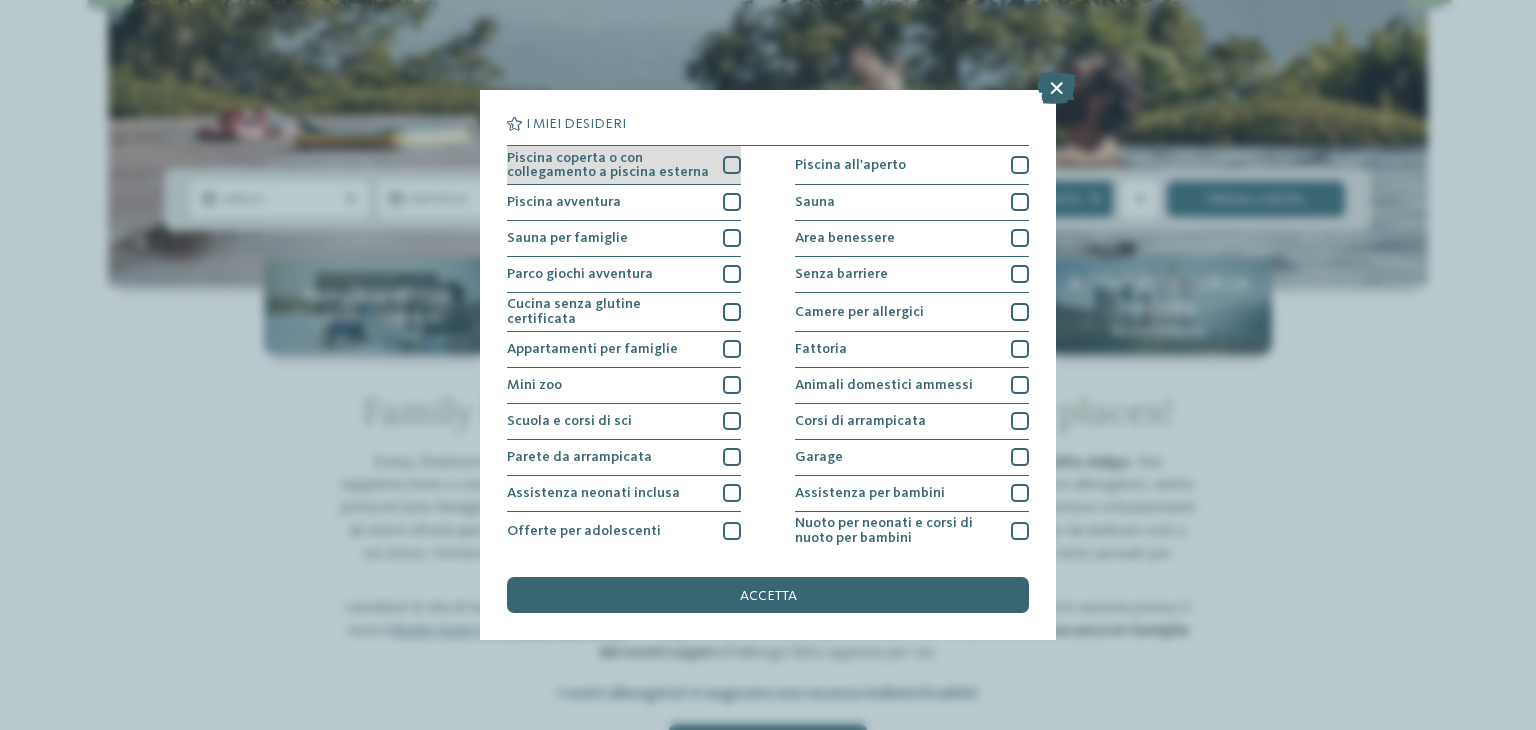 click on "Piscina coperta o con collegamento a piscina esterna" at bounding box center [608, 165] 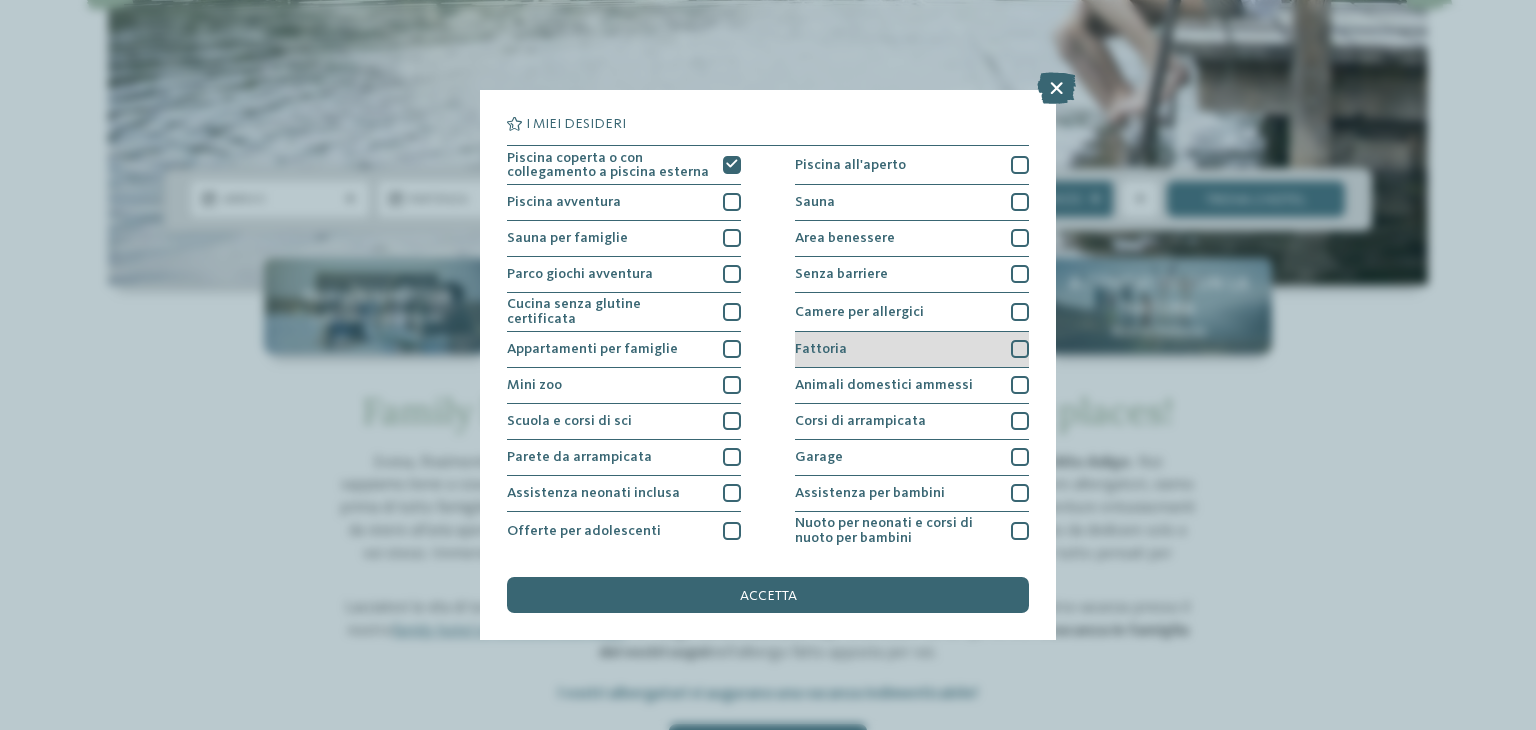 click on "Fattoria" at bounding box center [912, 350] 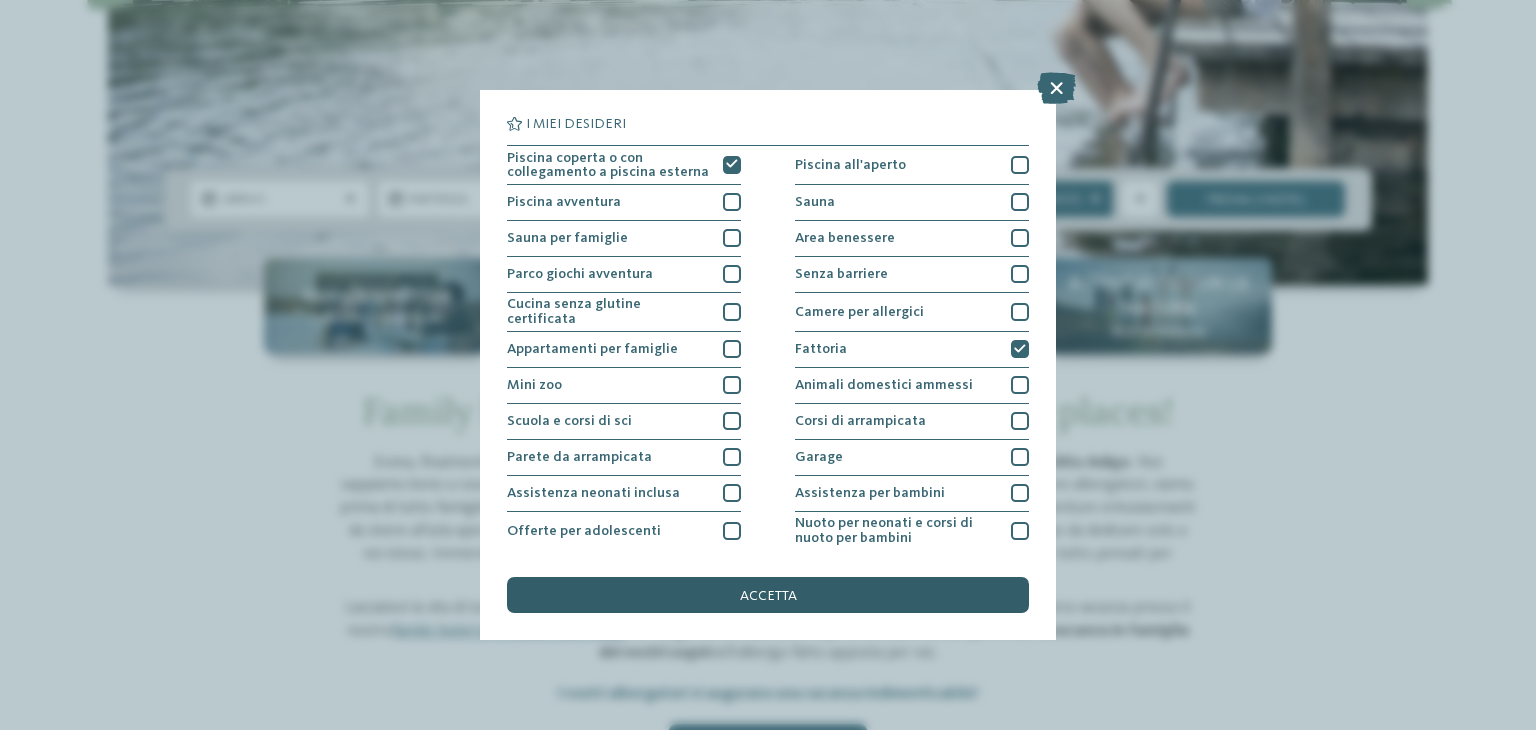 click on "accetta" at bounding box center [768, 595] 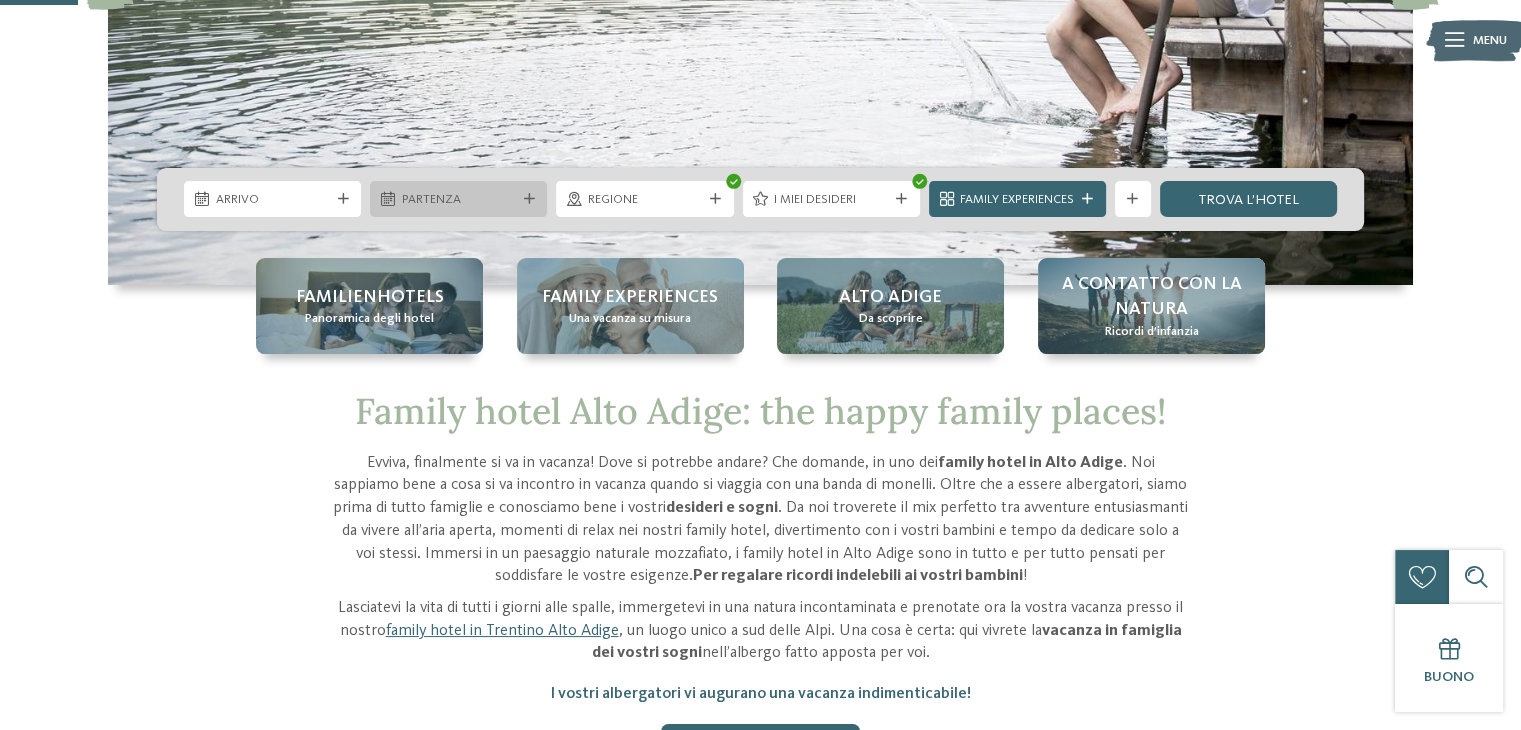 click on "Partenza" at bounding box center (459, 200) 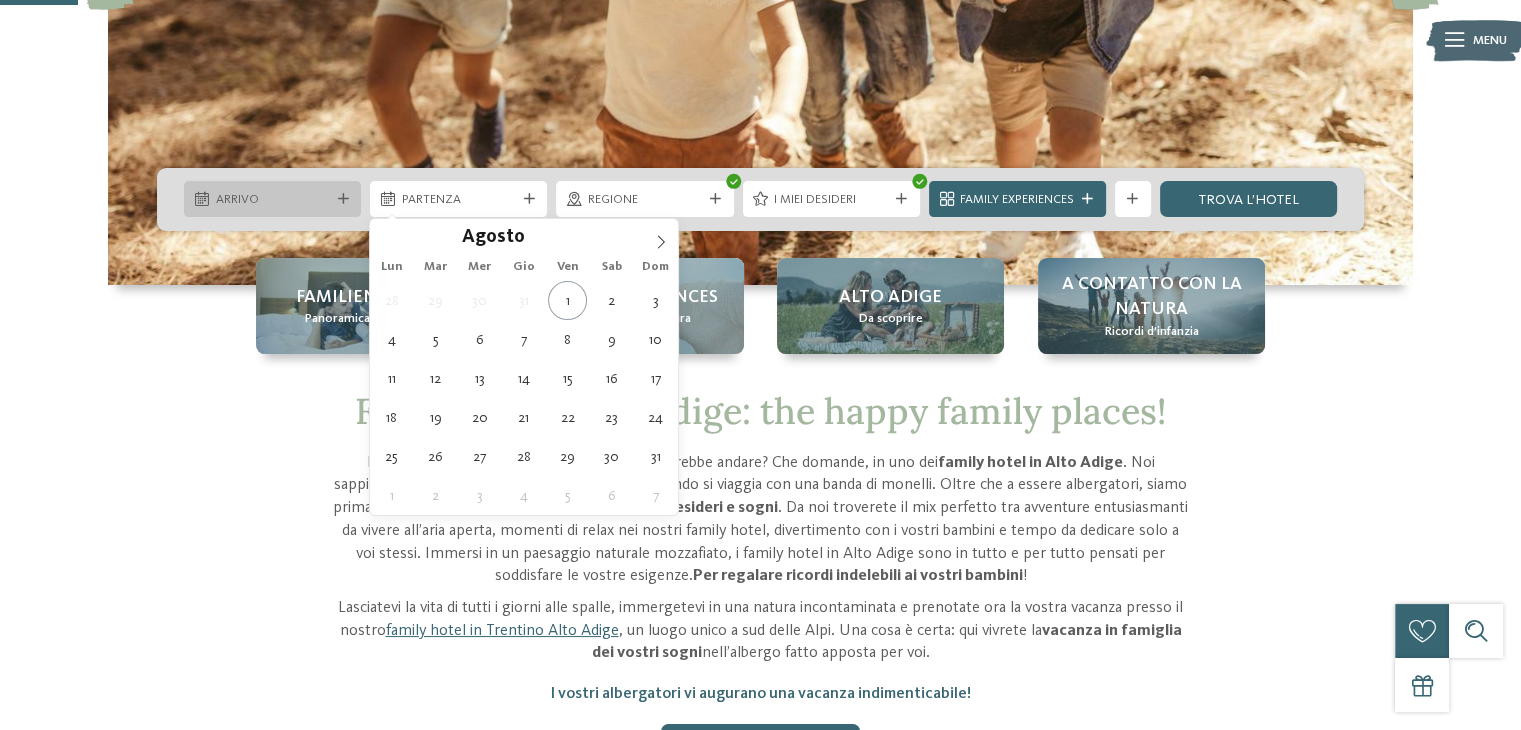 click on "Arrivo" at bounding box center (272, 199) 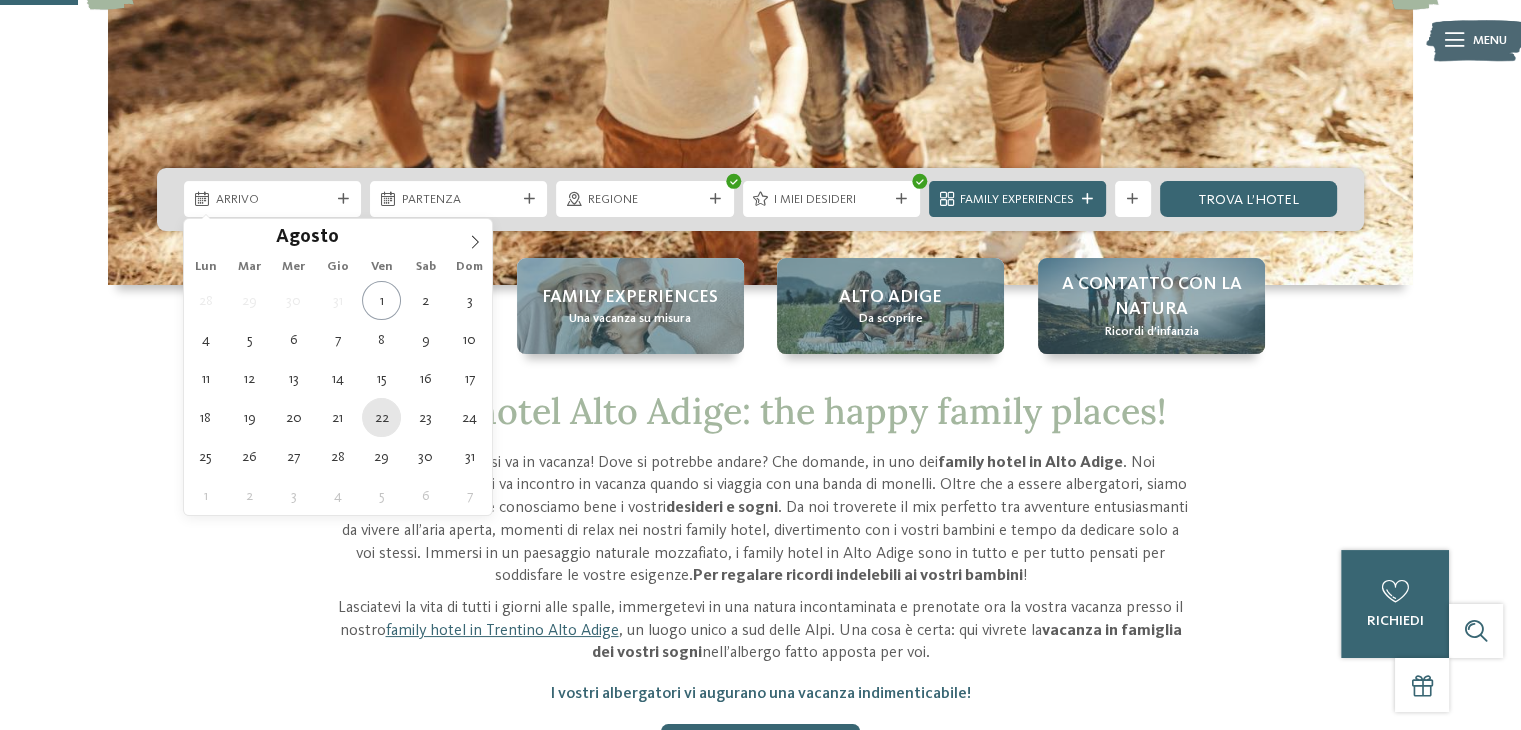 type on "22.08.2025" 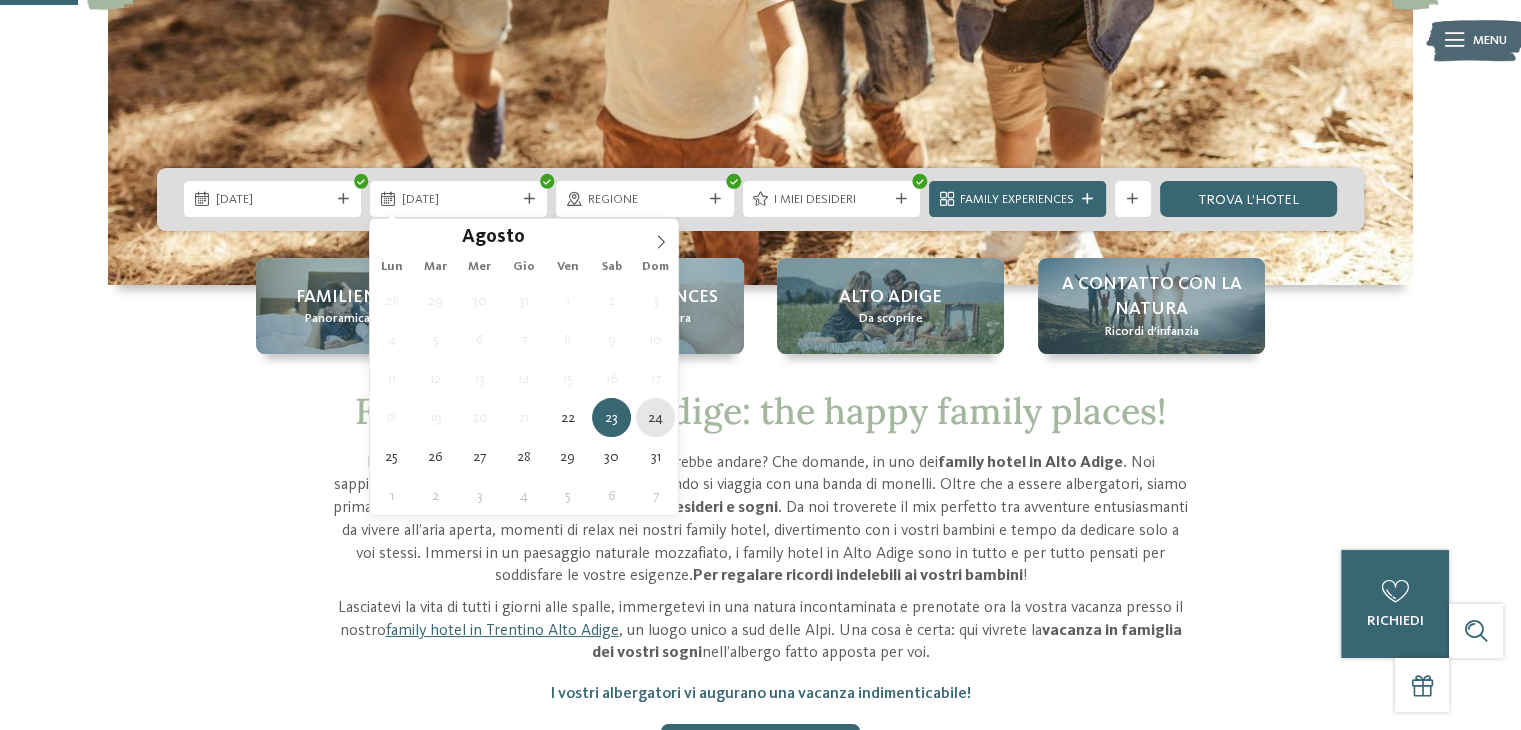 type on "24.08.2025" 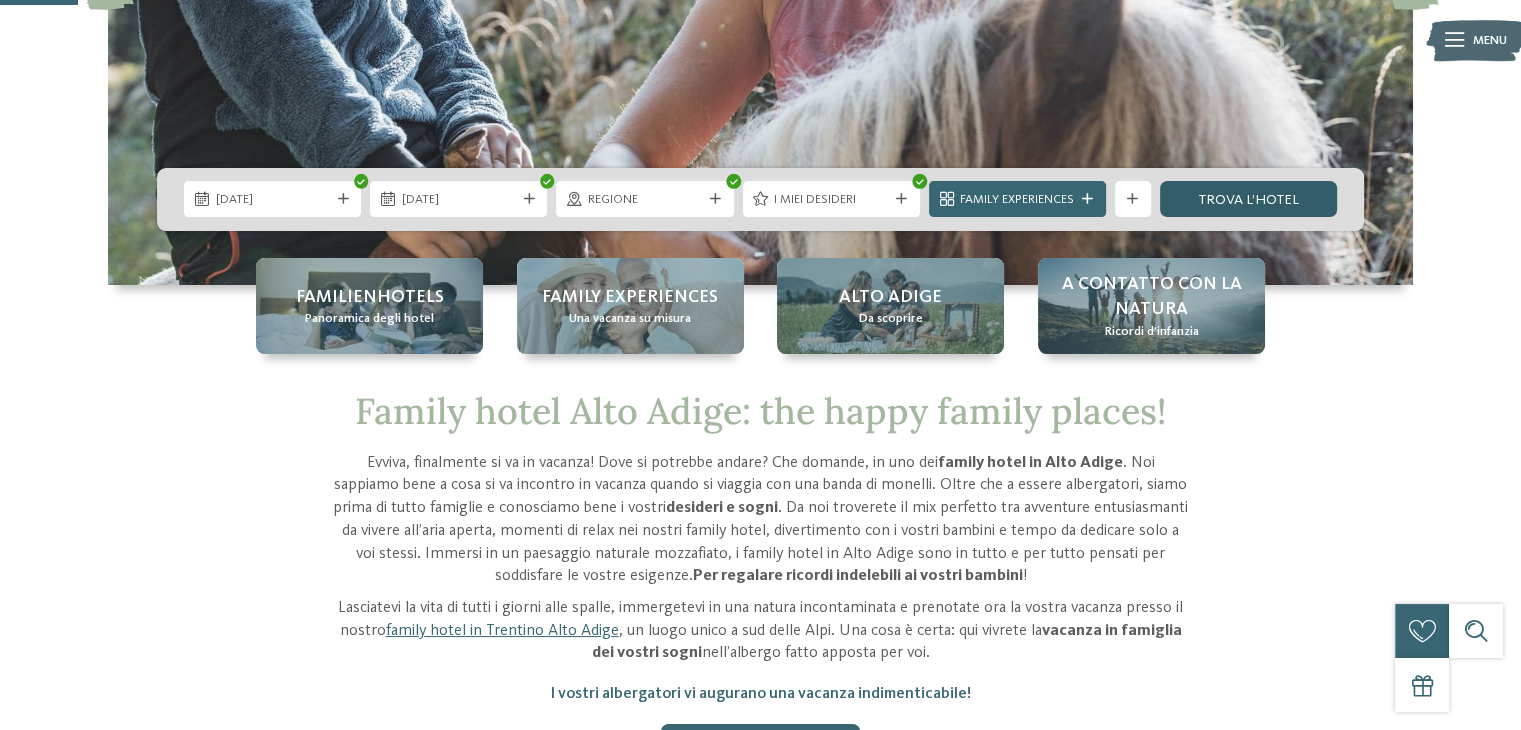 click on "trova l’hotel" at bounding box center [1248, 199] 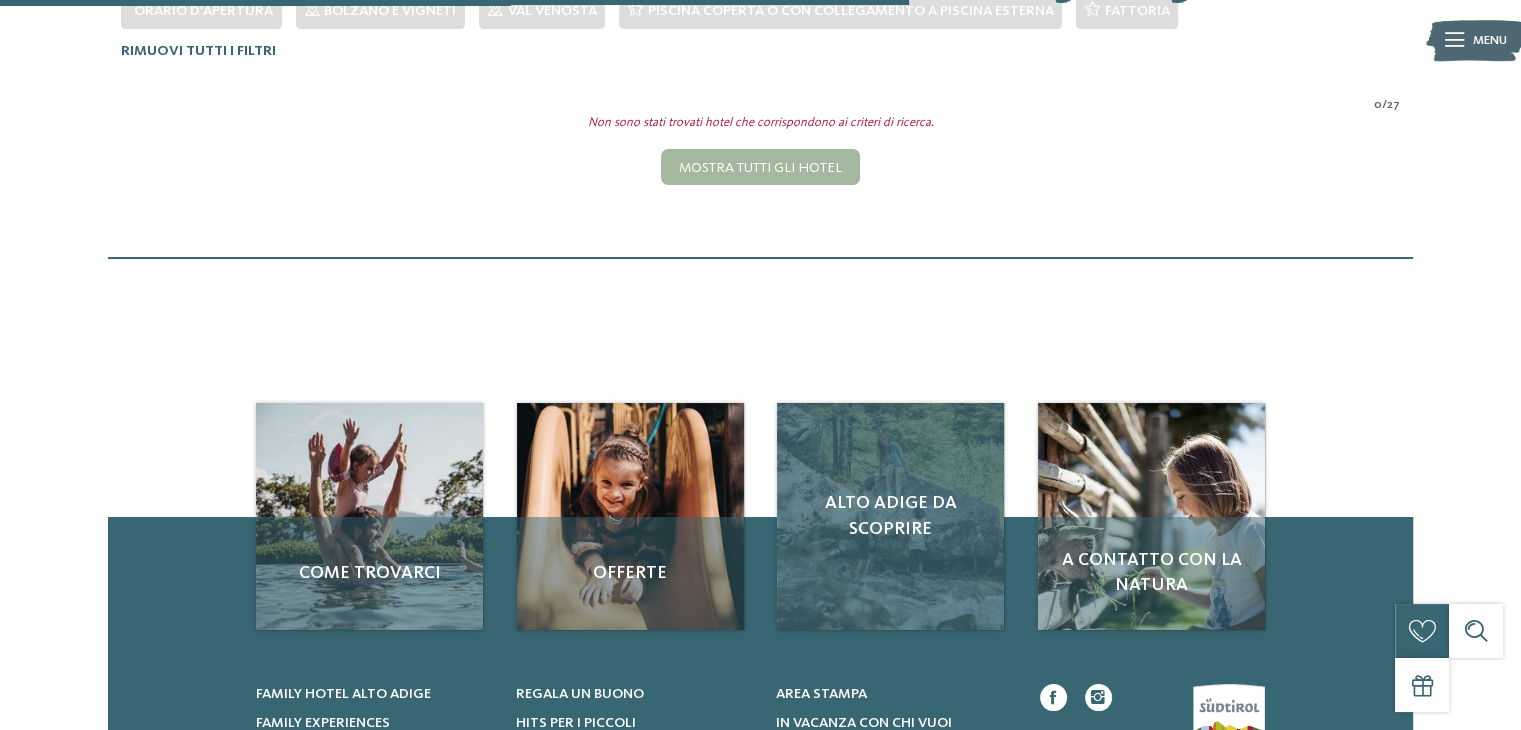 scroll, scrollTop: 672, scrollLeft: 0, axis: vertical 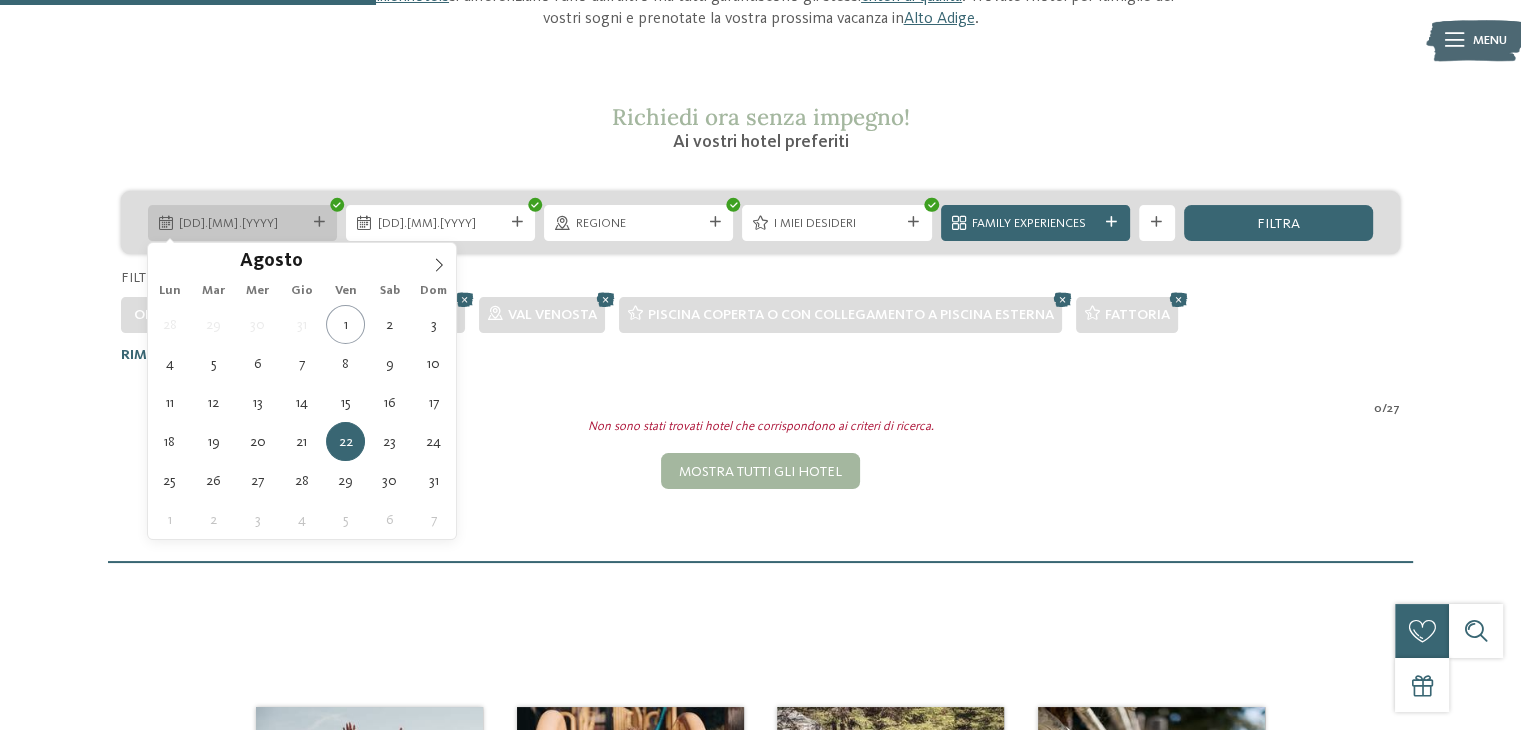 click at bounding box center (319, 222) 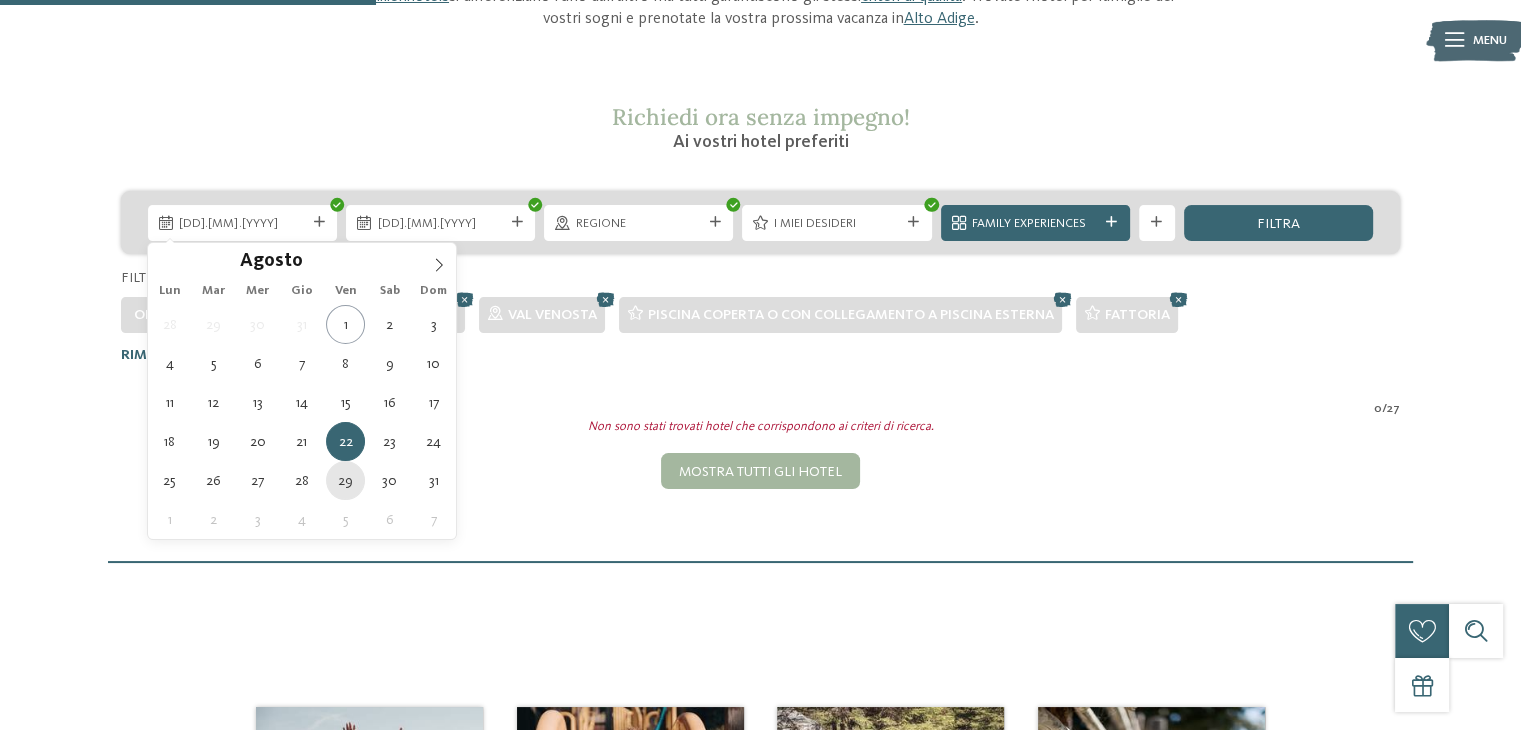 type on "29.08.2025" 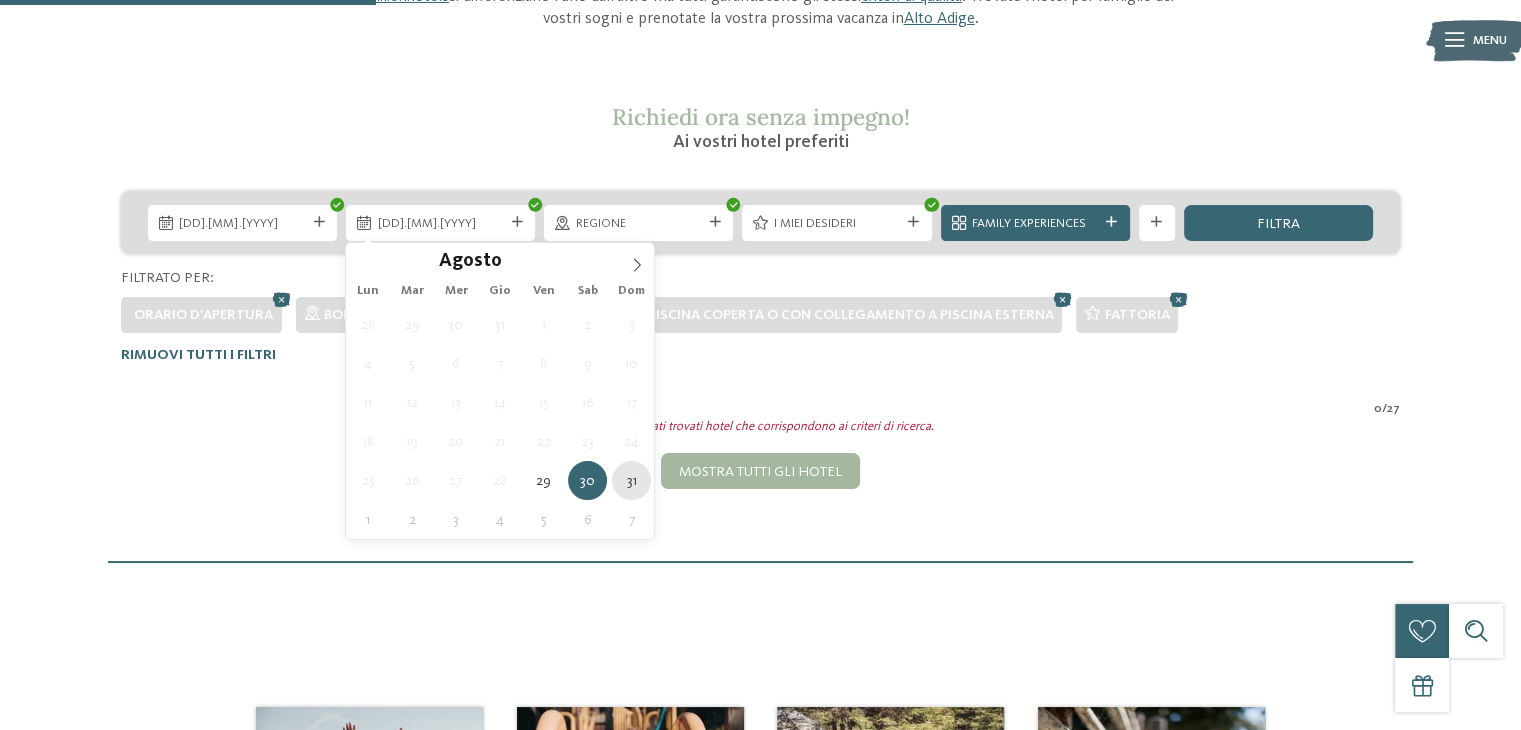 type on "31.08.2025" 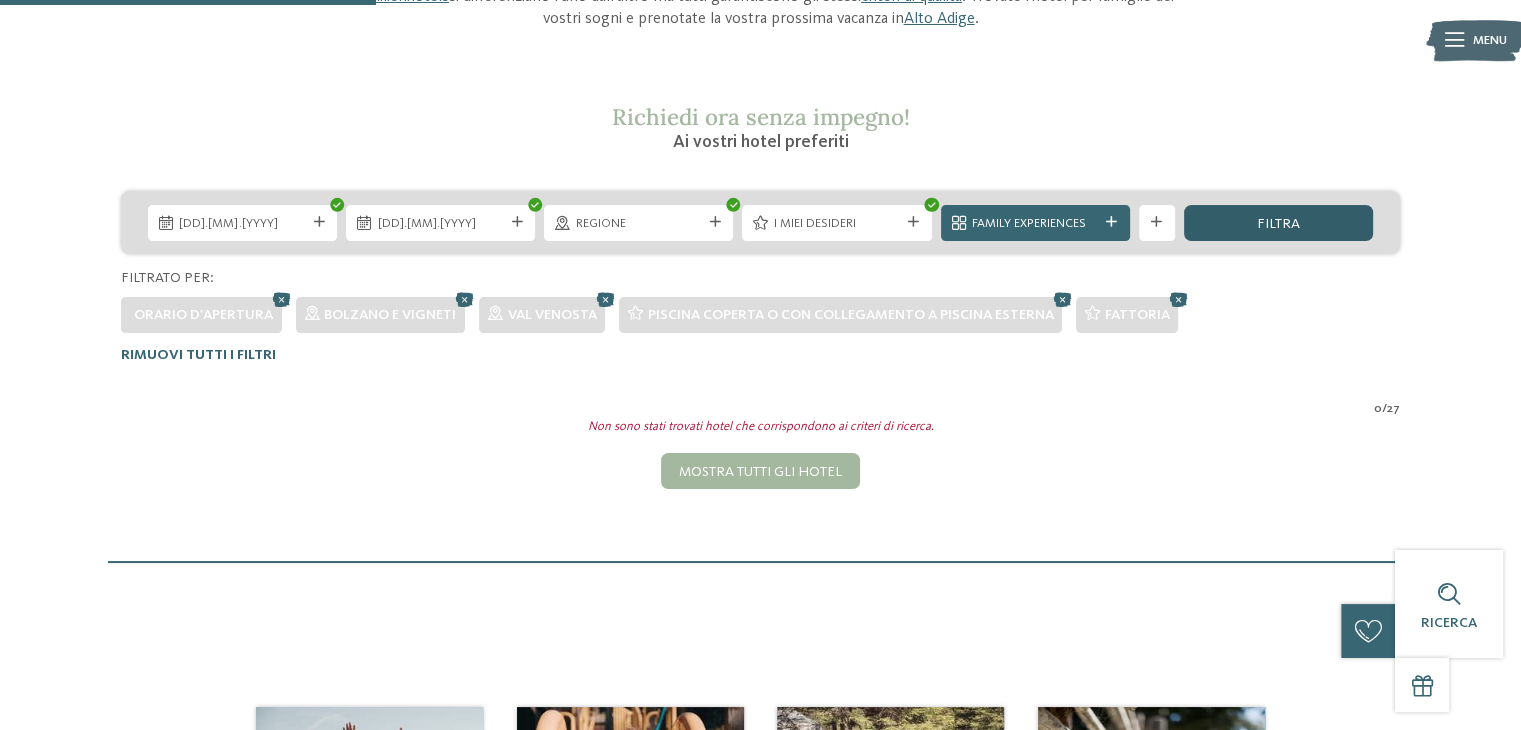click on "filtra" at bounding box center (1278, 223) 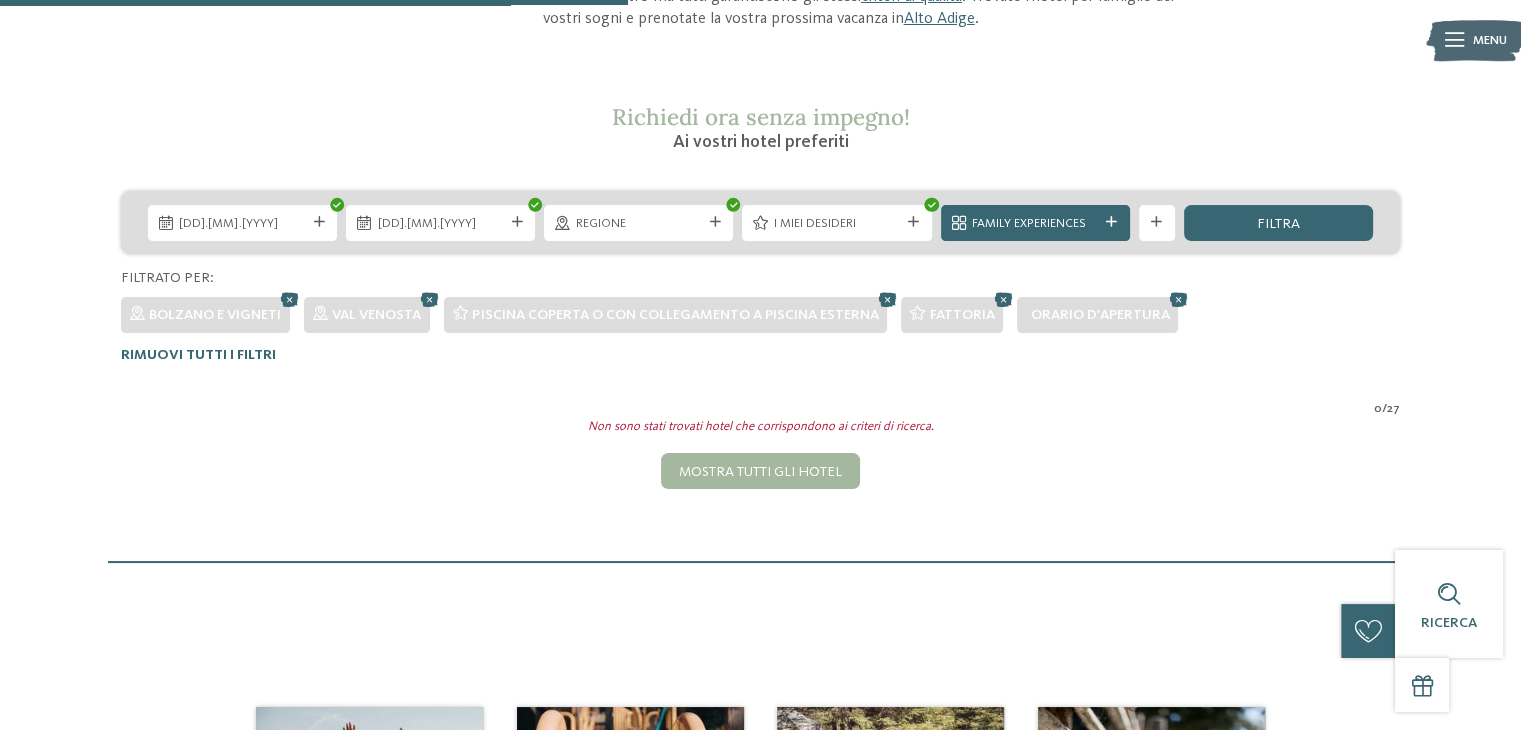 scroll, scrollTop: 579, scrollLeft: 0, axis: vertical 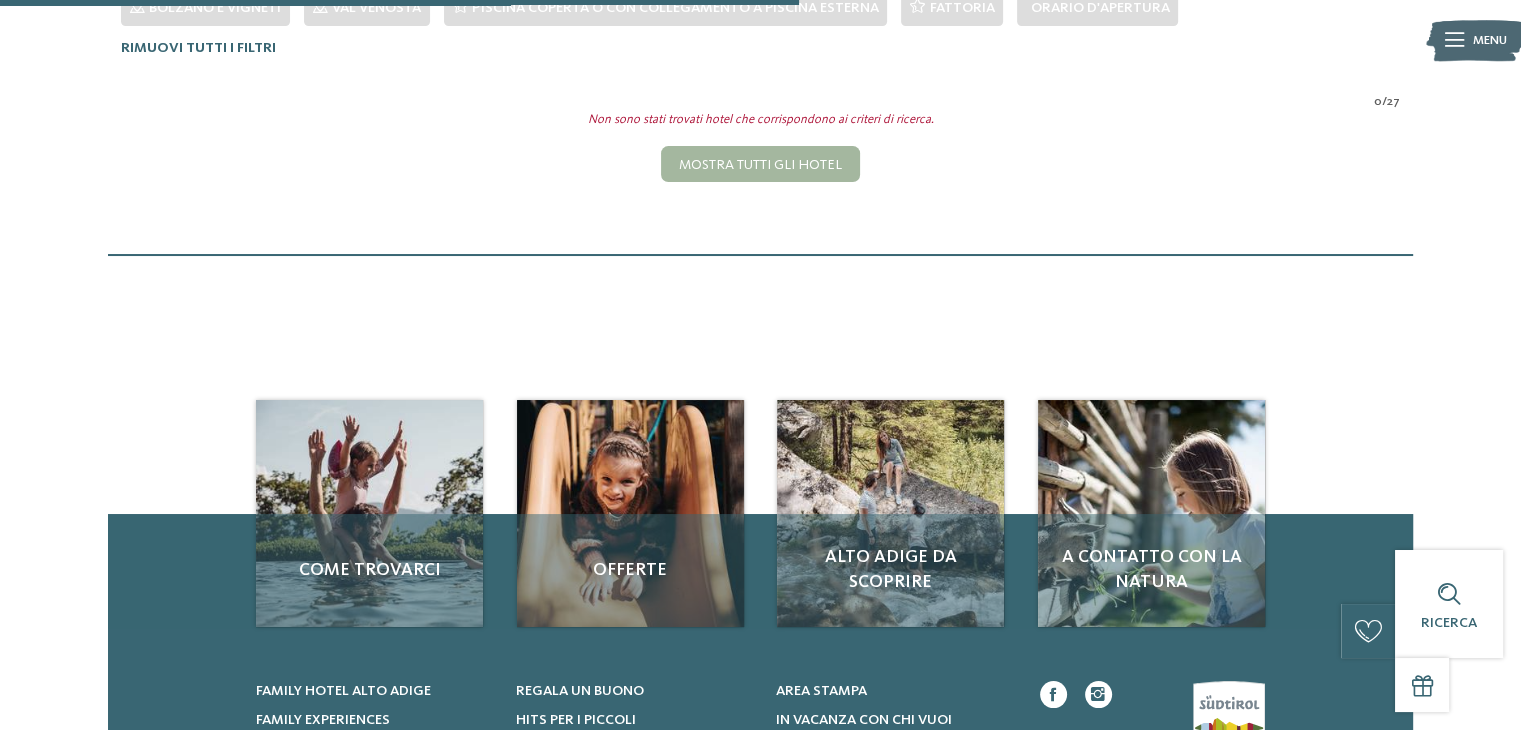 click on "Familienhotels Südtirol – dalle famiglie per le famiglie
Gli esperti delle vacanze nella natura dai momenti indimenticabili
I  Familienhotels  si differenziano l’uno dall’altro ma tutti garantiscono gli stessi  criteri di qualità . Trovate l’hotel per famiglie dei vostri sogni e prenotate la vostra prossima vacanza in  Alto Adige .
0 /" at bounding box center (760, -99) 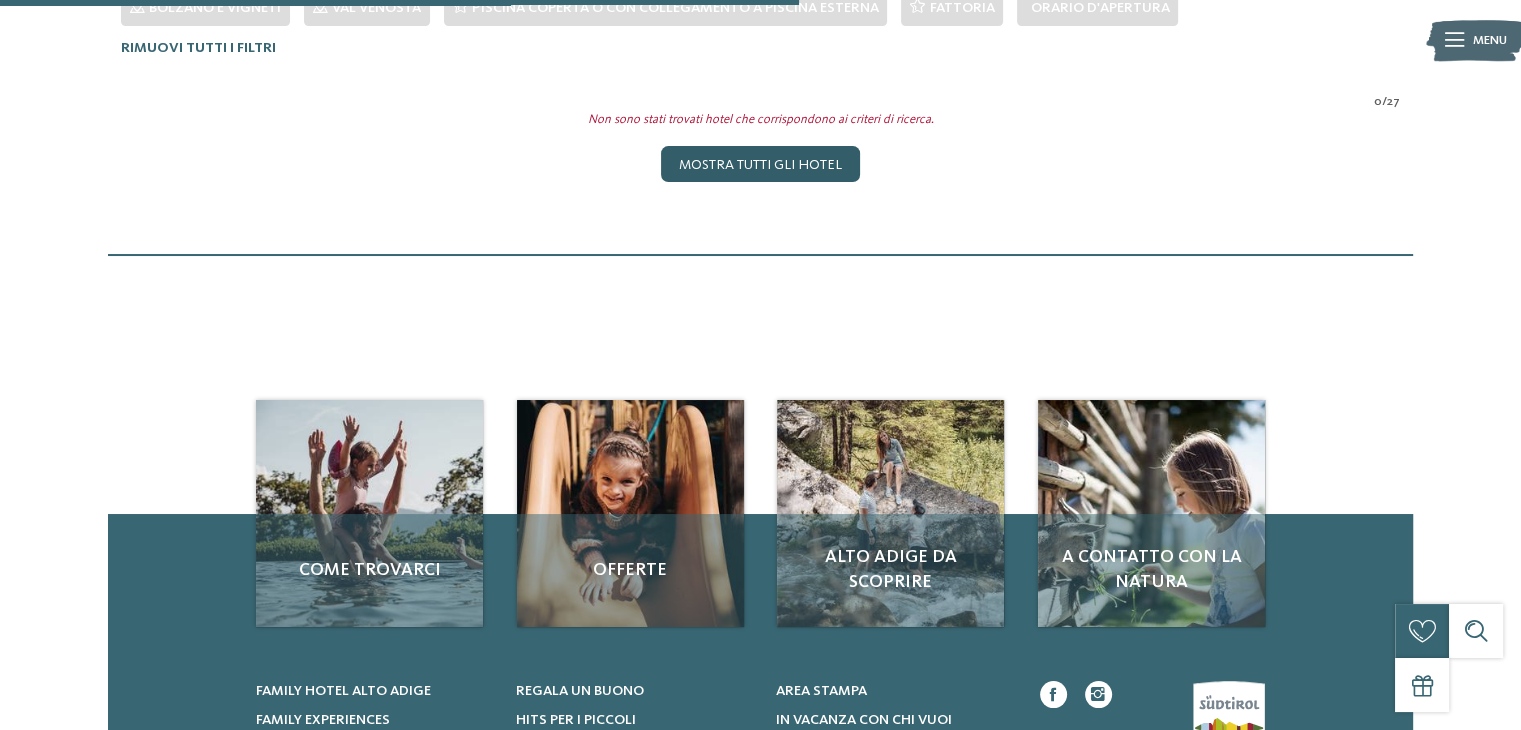 click on "Mostra tutti gli hotel" at bounding box center [760, 164] 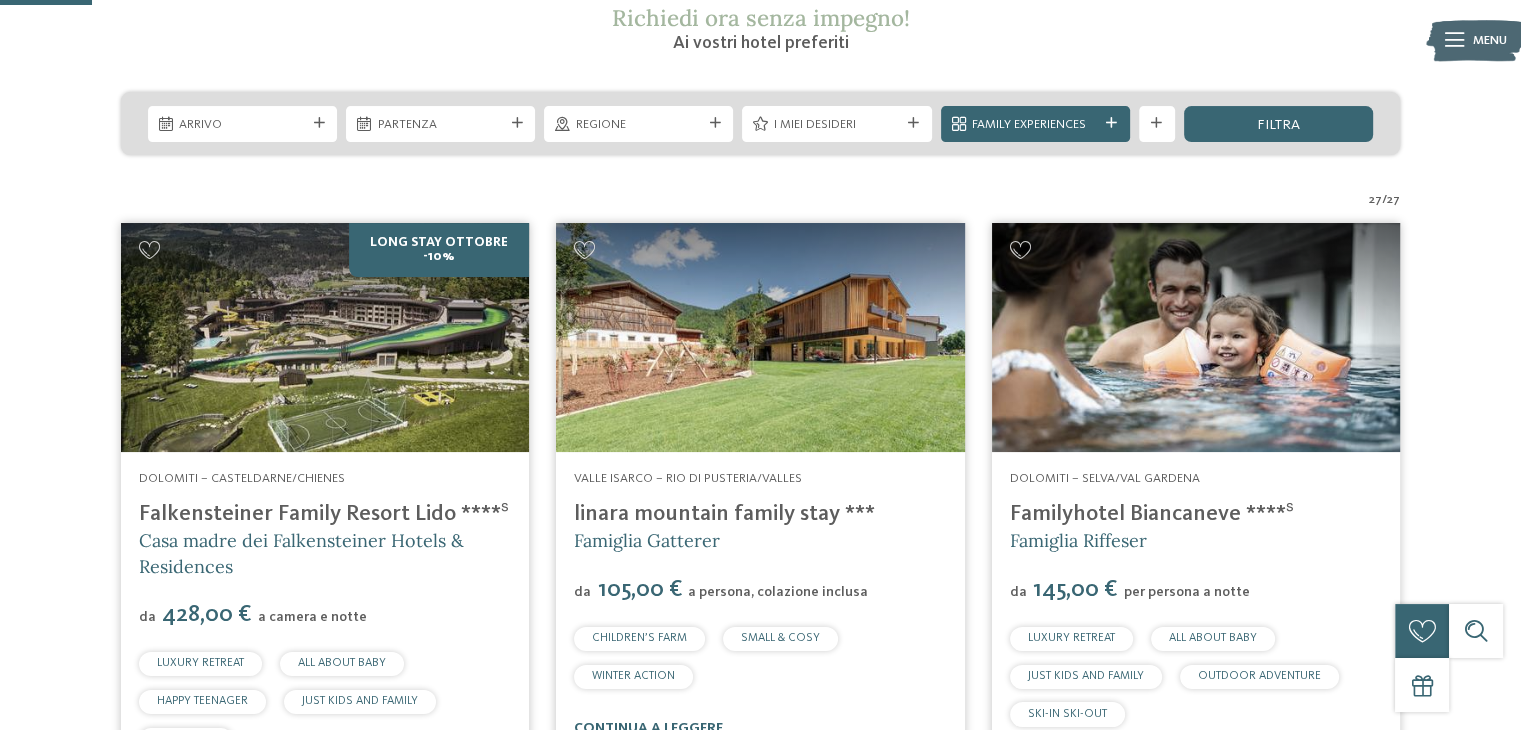 scroll, scrollTop: 370, scrollLeft: 0, axis: vertical 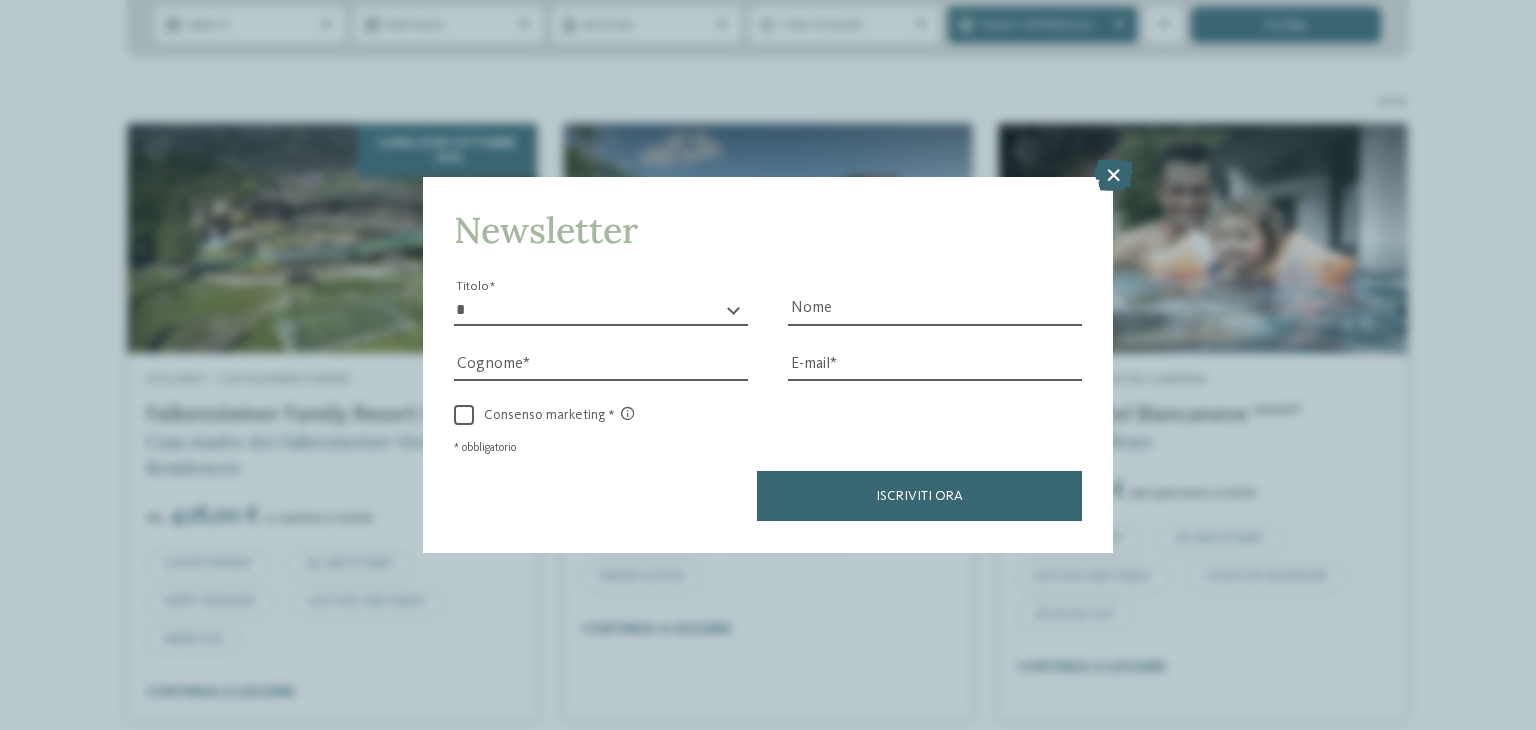 click at bounding box center (1113, 176) 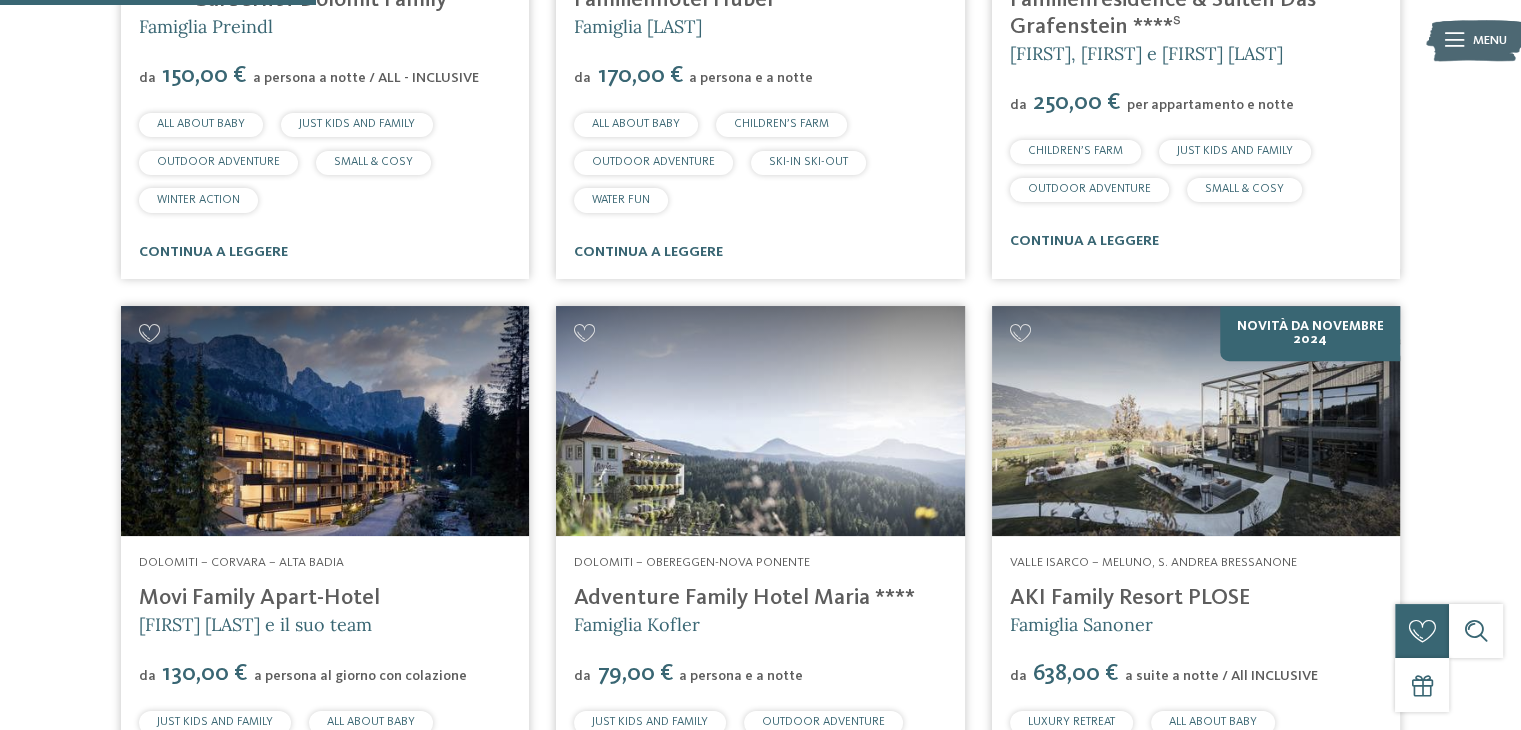 scroll, scrollTop: 1270, scrollLeft: 0, axis: vertical 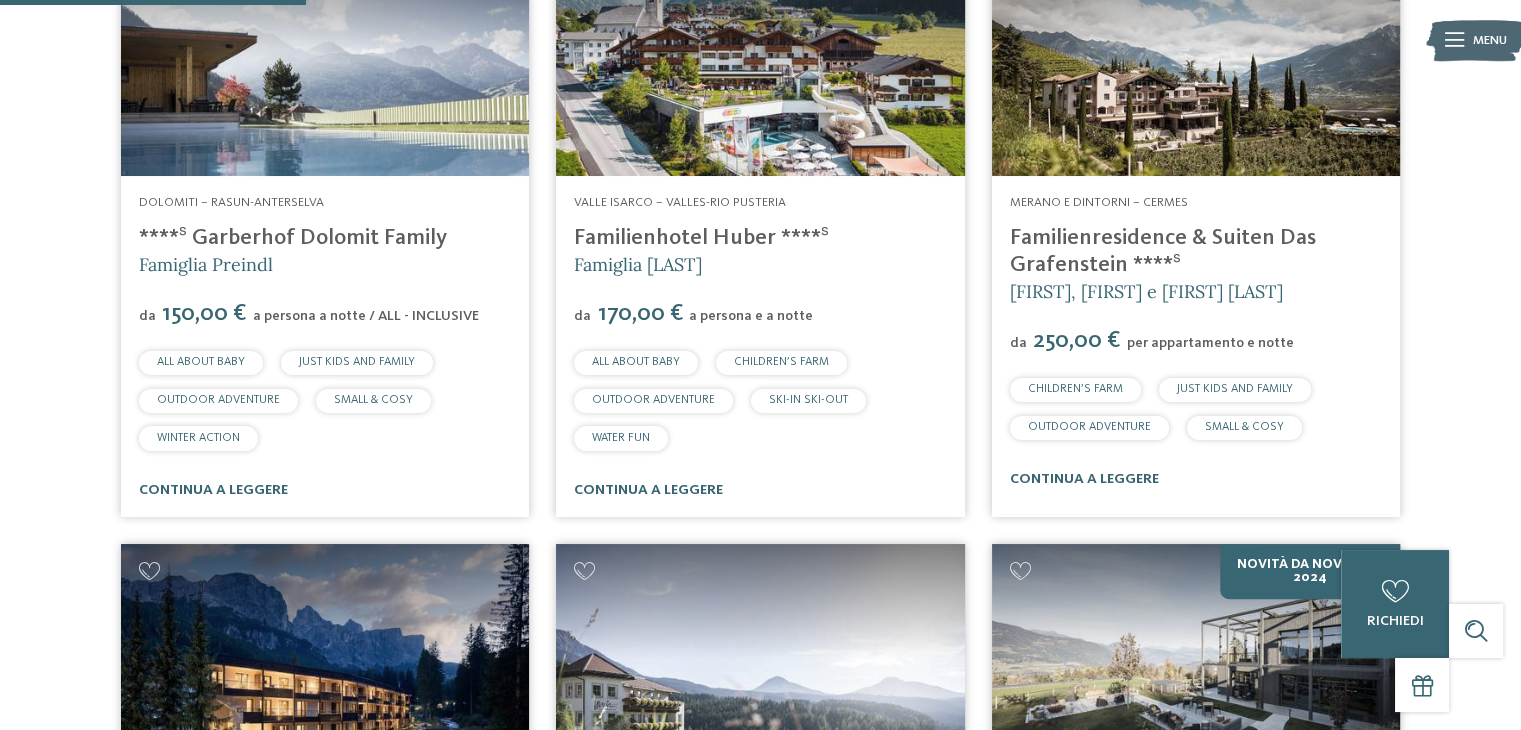 click at bounding box center (760, 62) 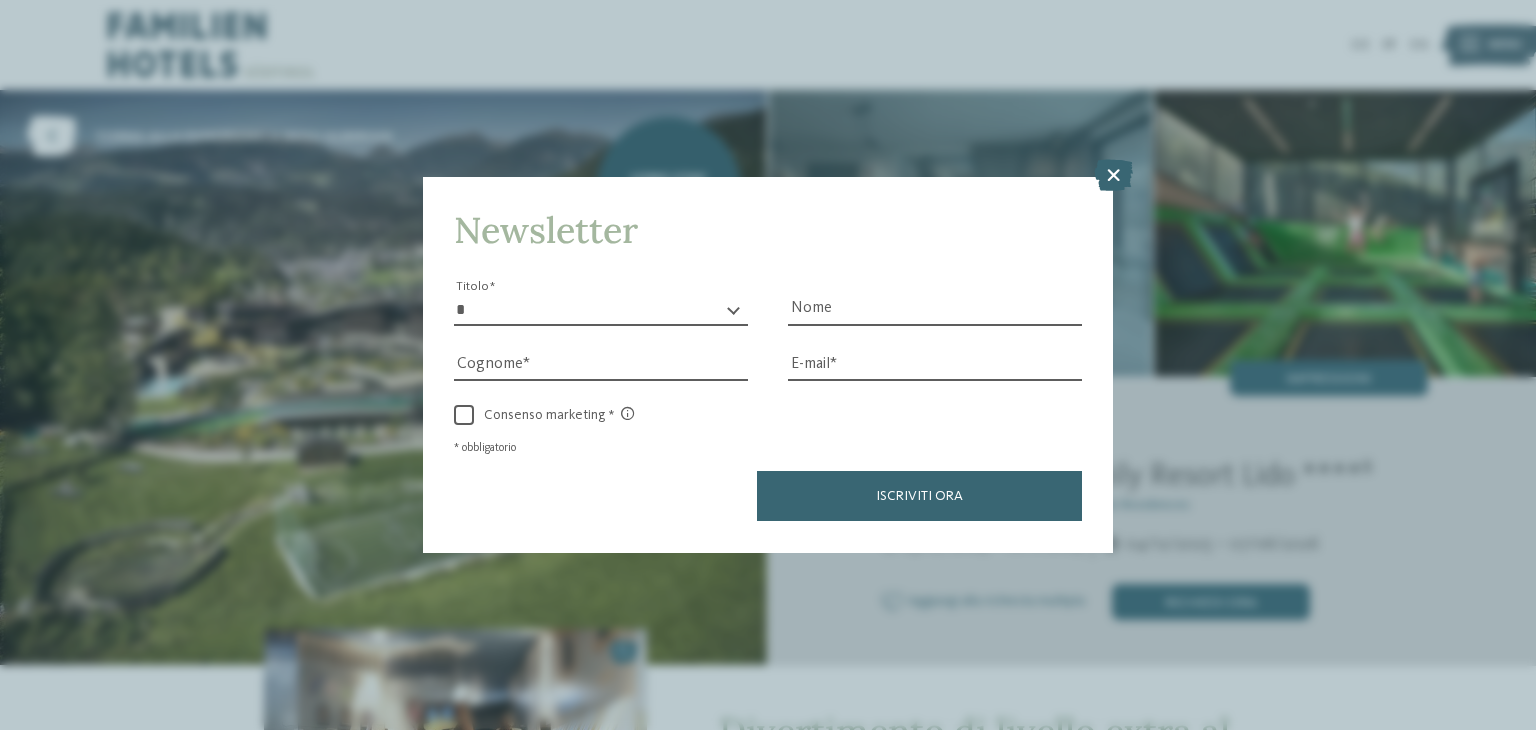scroll, scrollTop: 0, scrollLeft: 0, axis: both 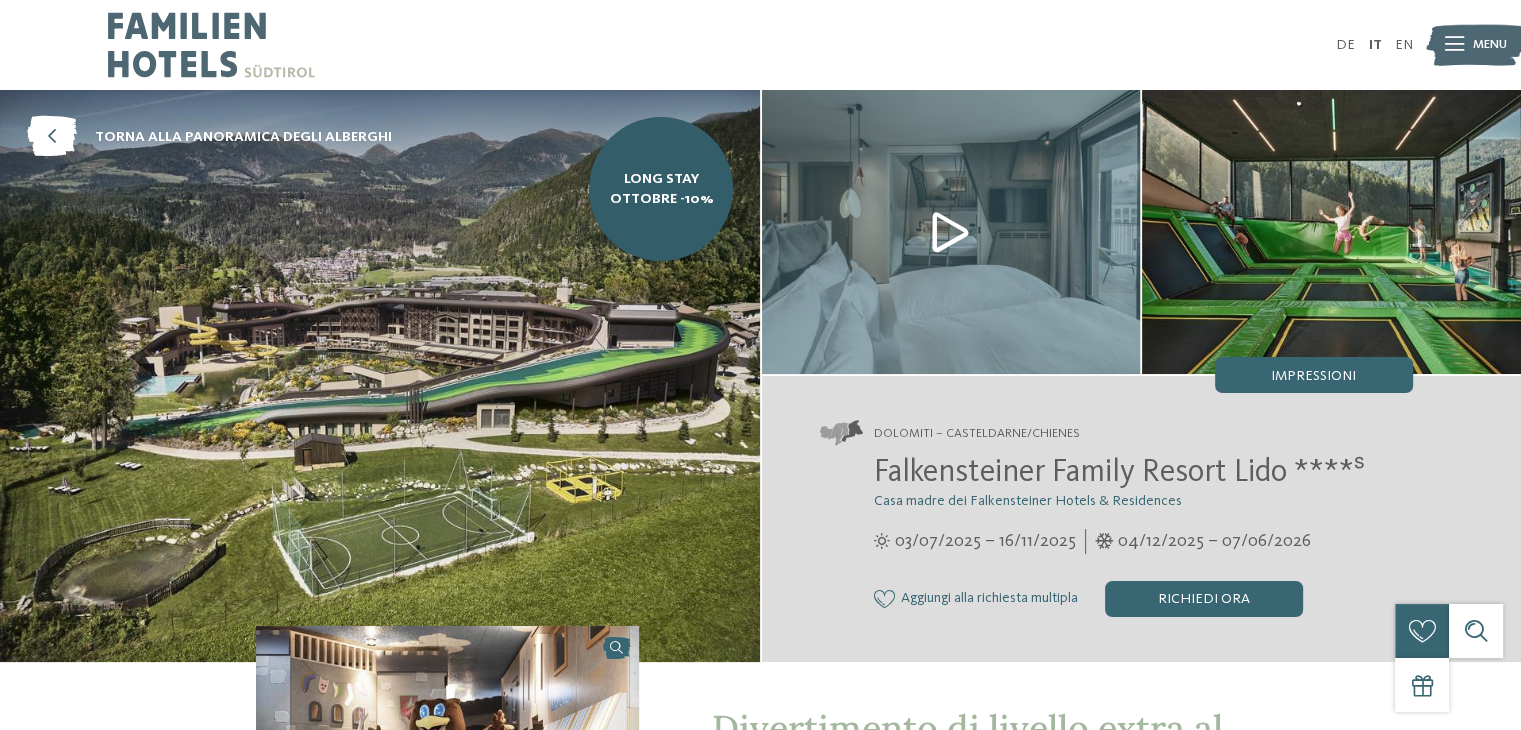 click at bounding box center (380, 376) 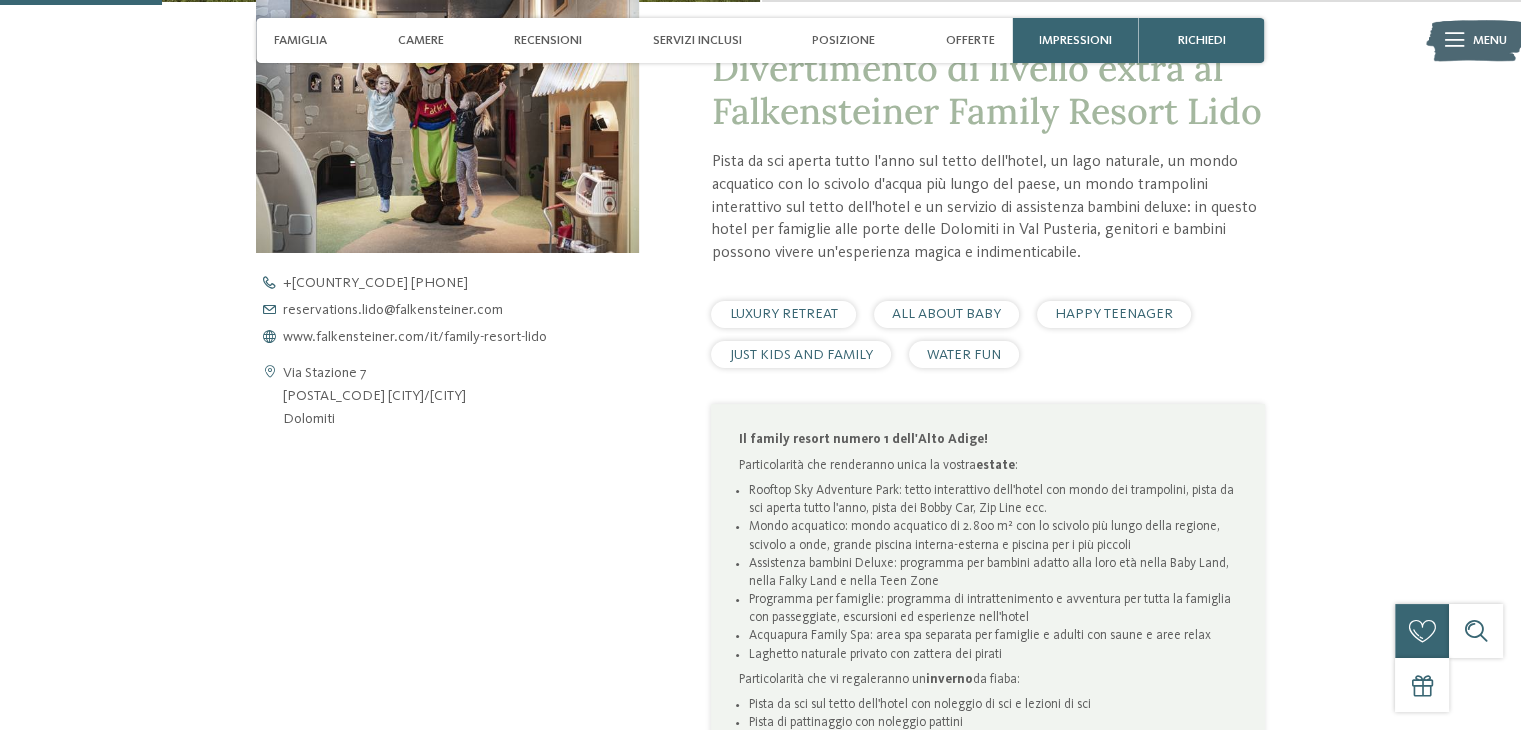 scroll, scrollTop: 700, scrollLeft: 0, axis: vertical 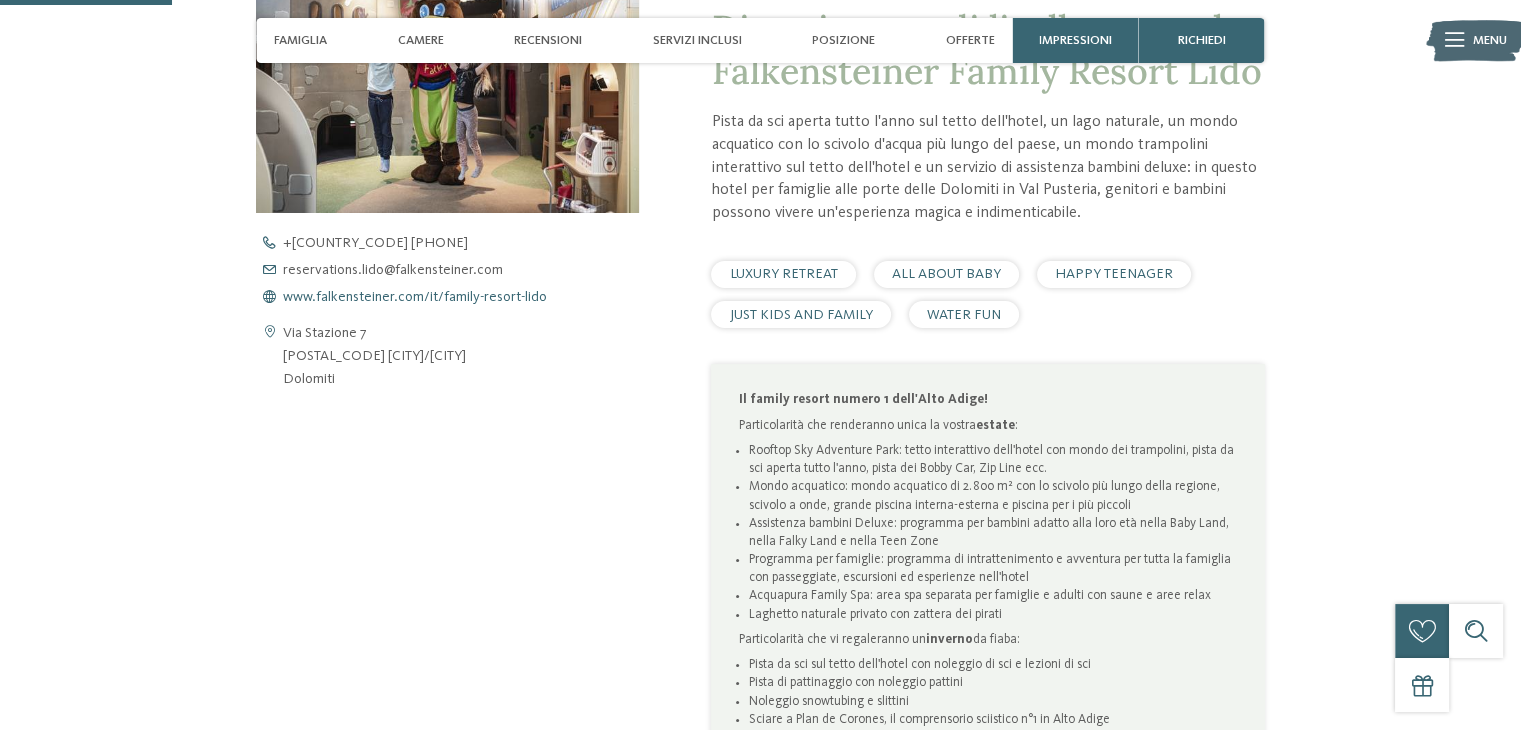 click on "www.falkensteiner.com/it/family-resort-lido" at bounding box center (415, 297) 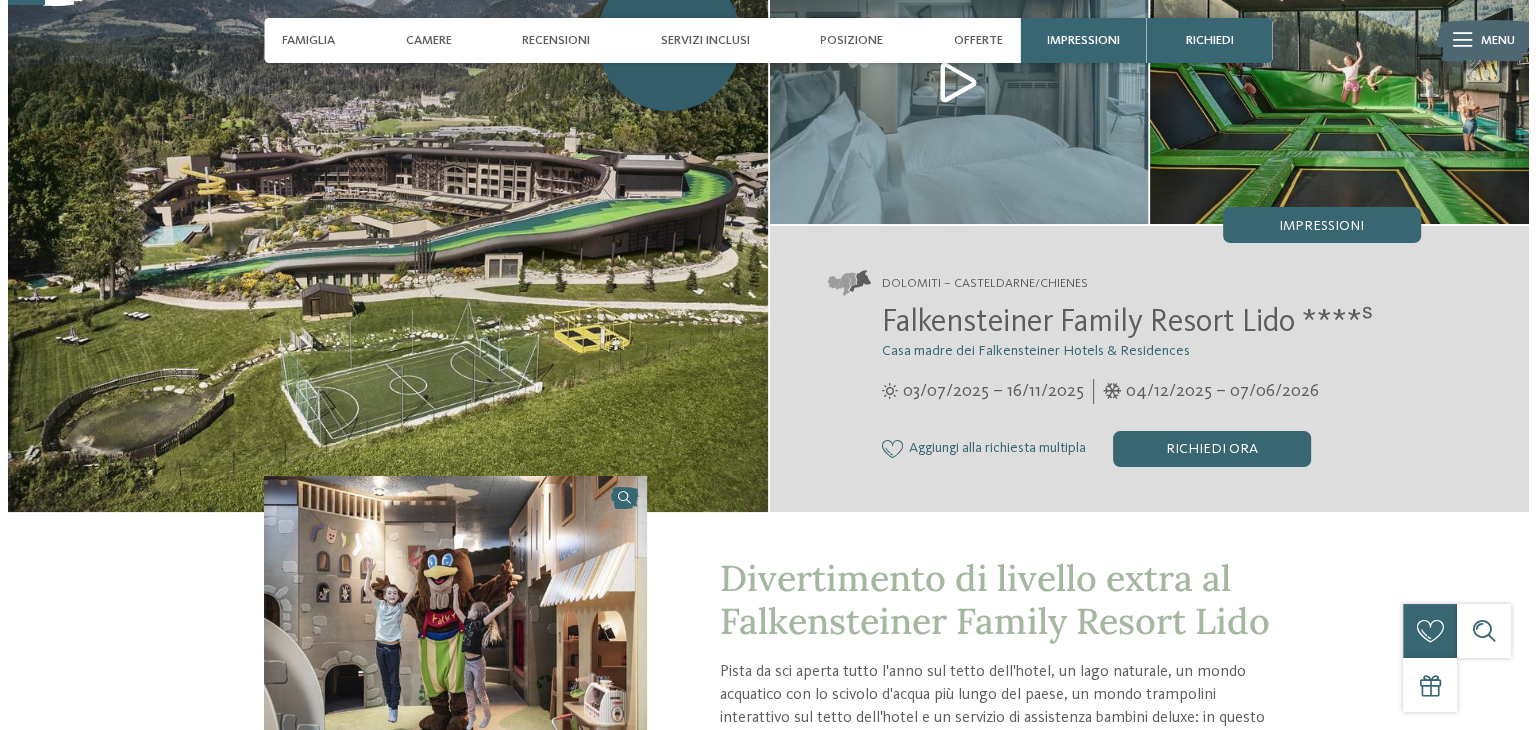 scroll, scrollTop: 0, scrollLeft: 0, axis: both 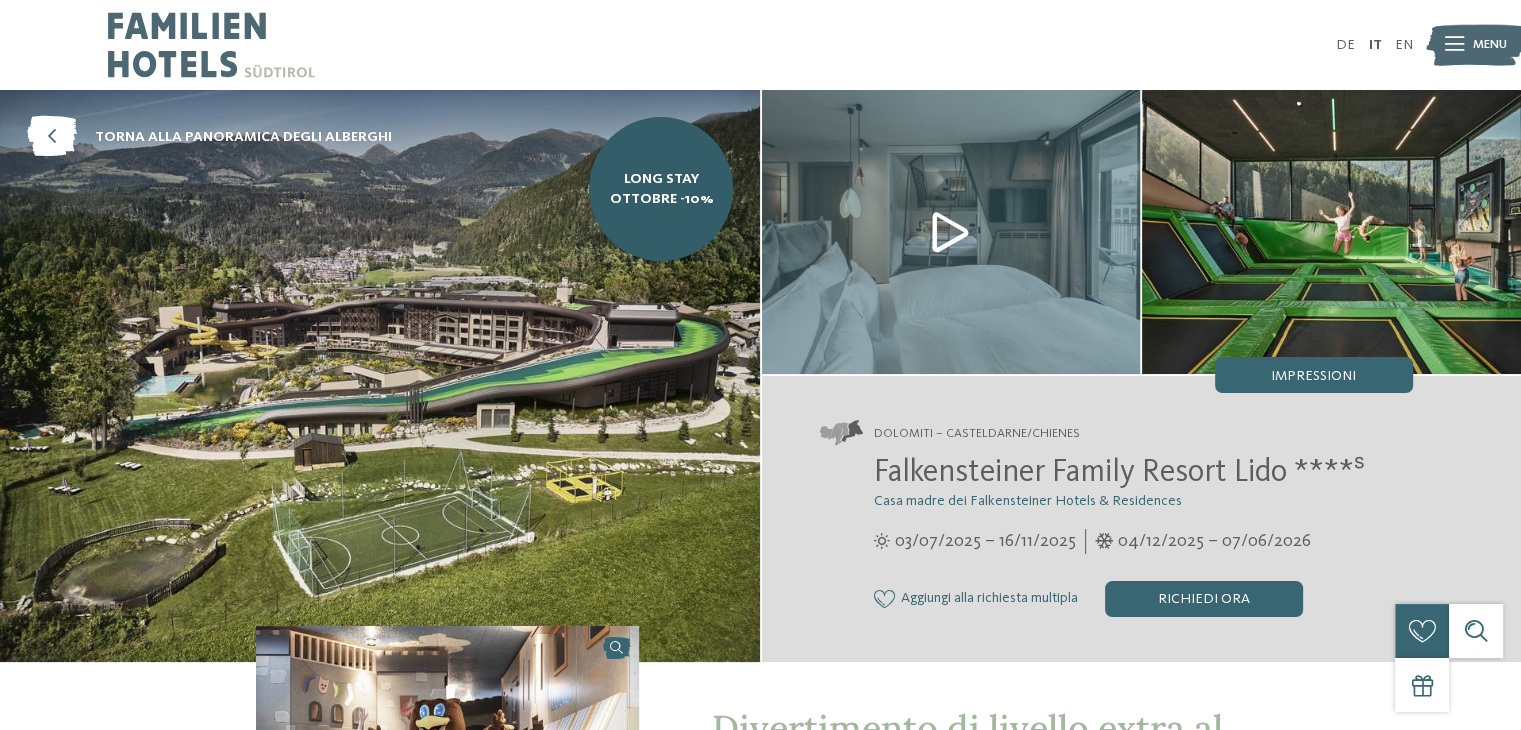 click at bounding box center [1454, 45] 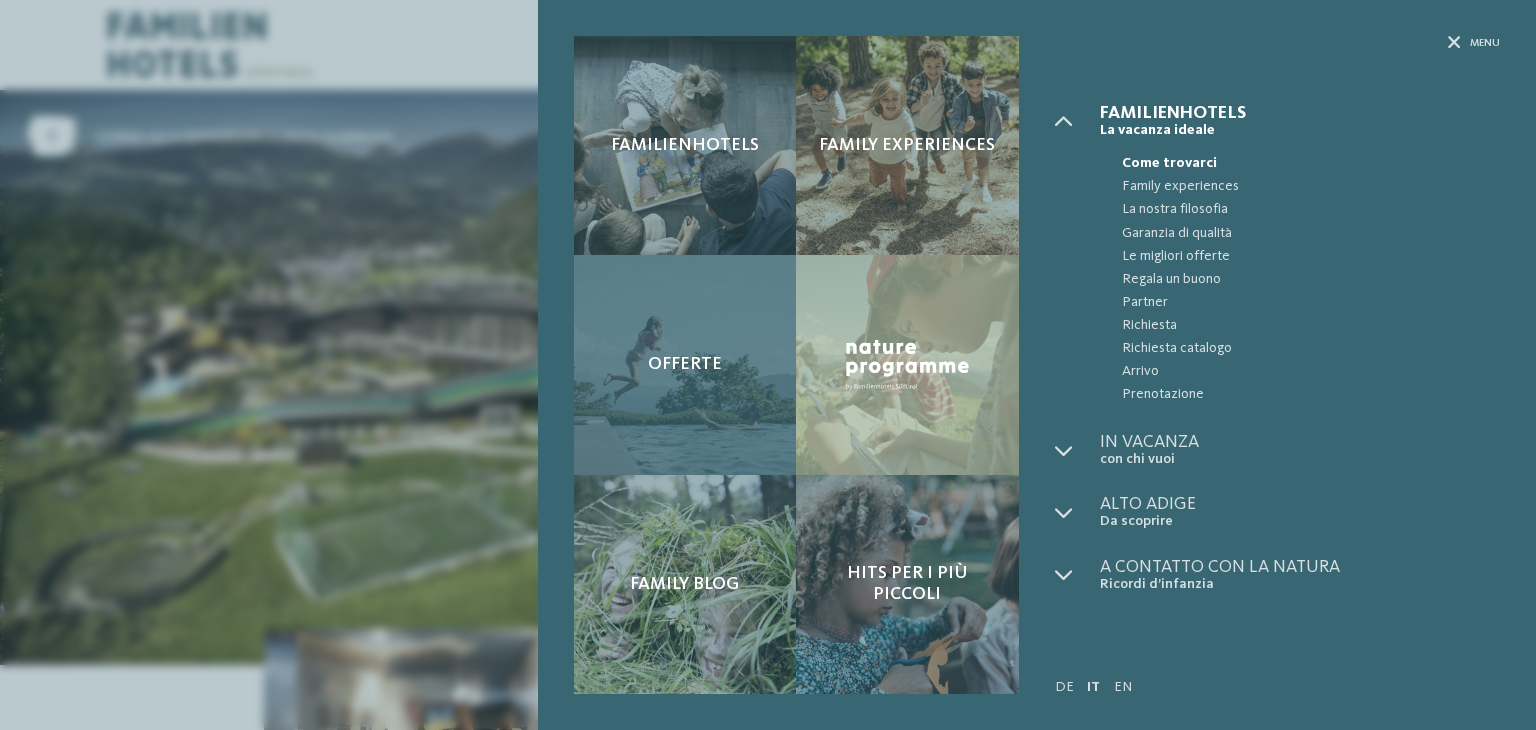 click on "Offerte" at bounding box center [685, 364] 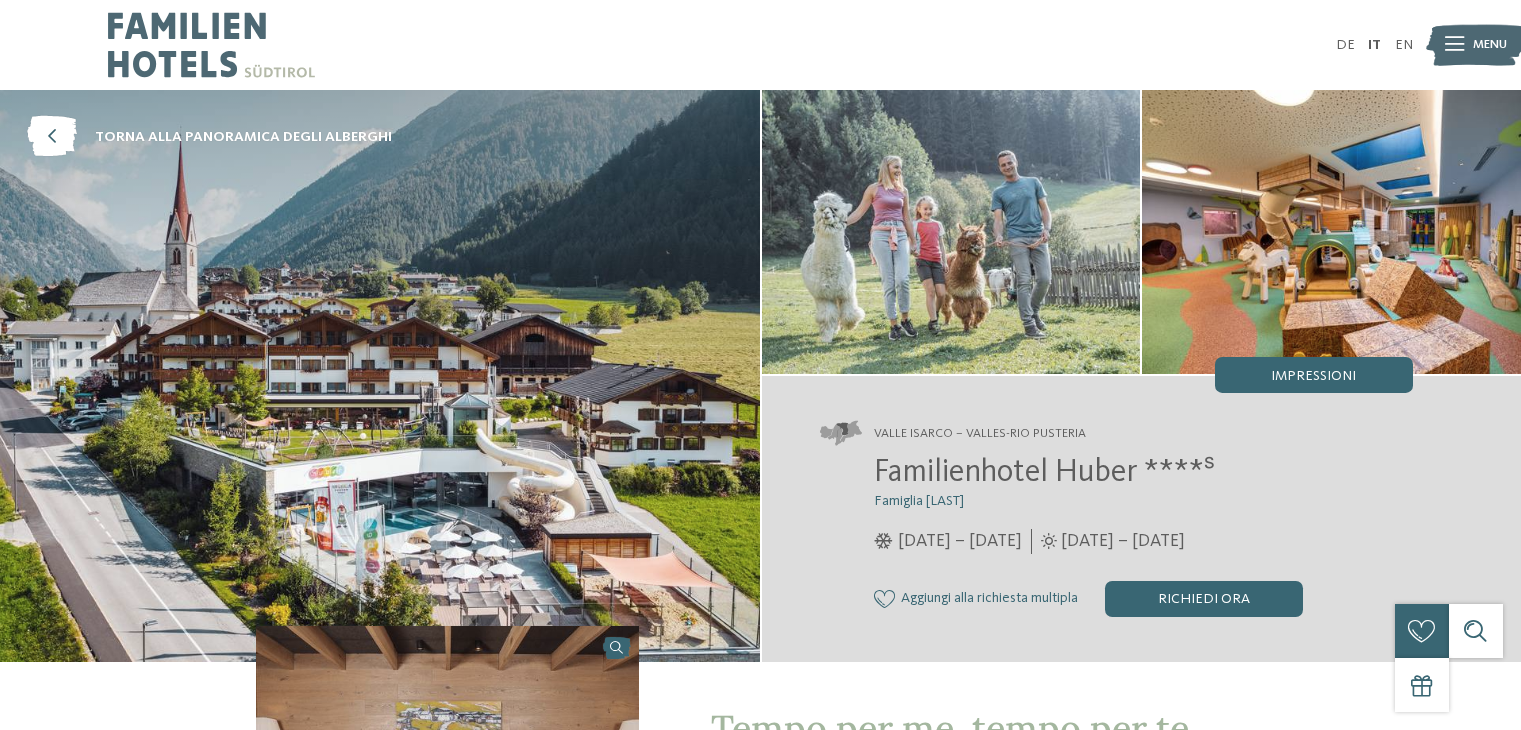 scroll, scrollTop: 0, scrollLeft: 0, axis: both 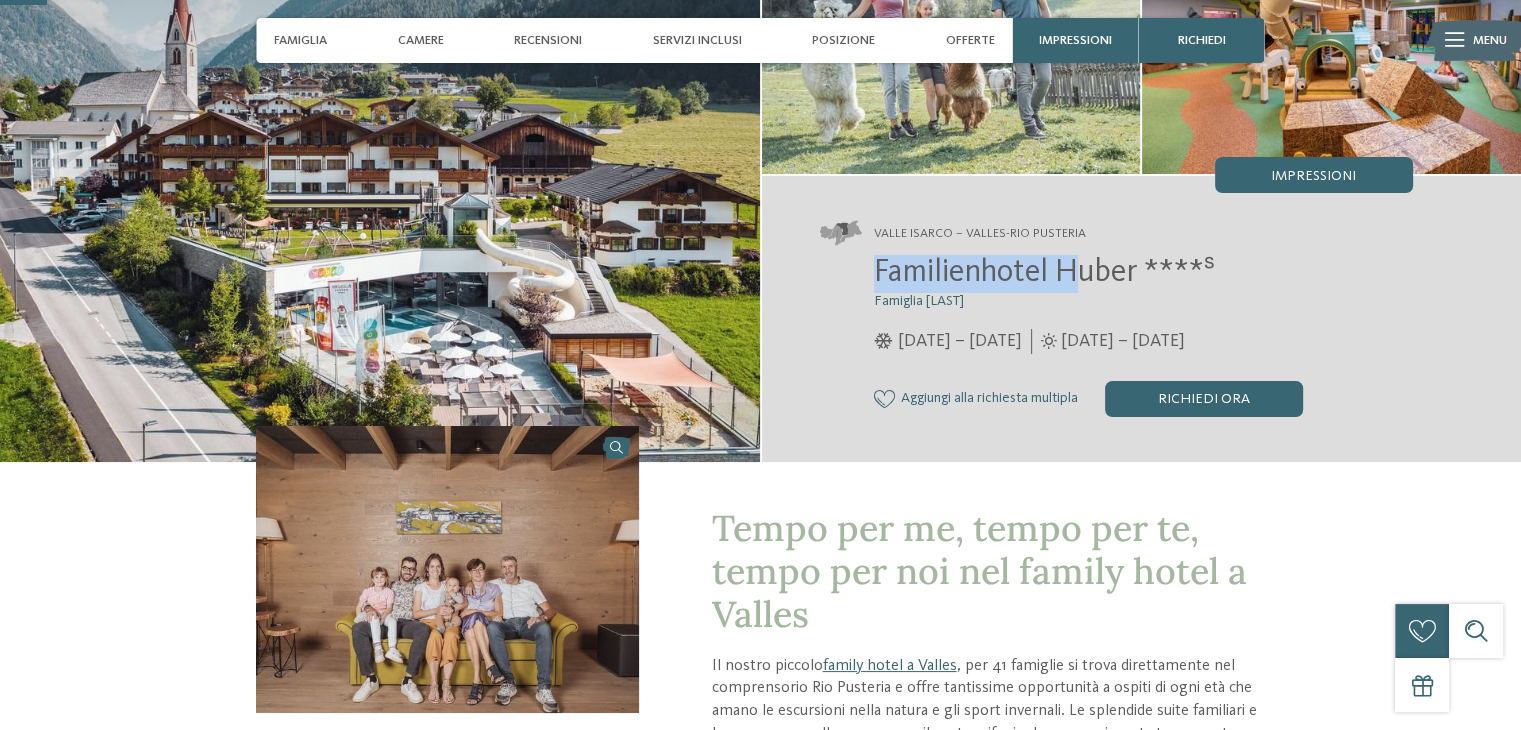 drag, startPoint x: 876, startPoint y: 267, endPoint x: 1078, endPoint y: 275, distance: 202.15836 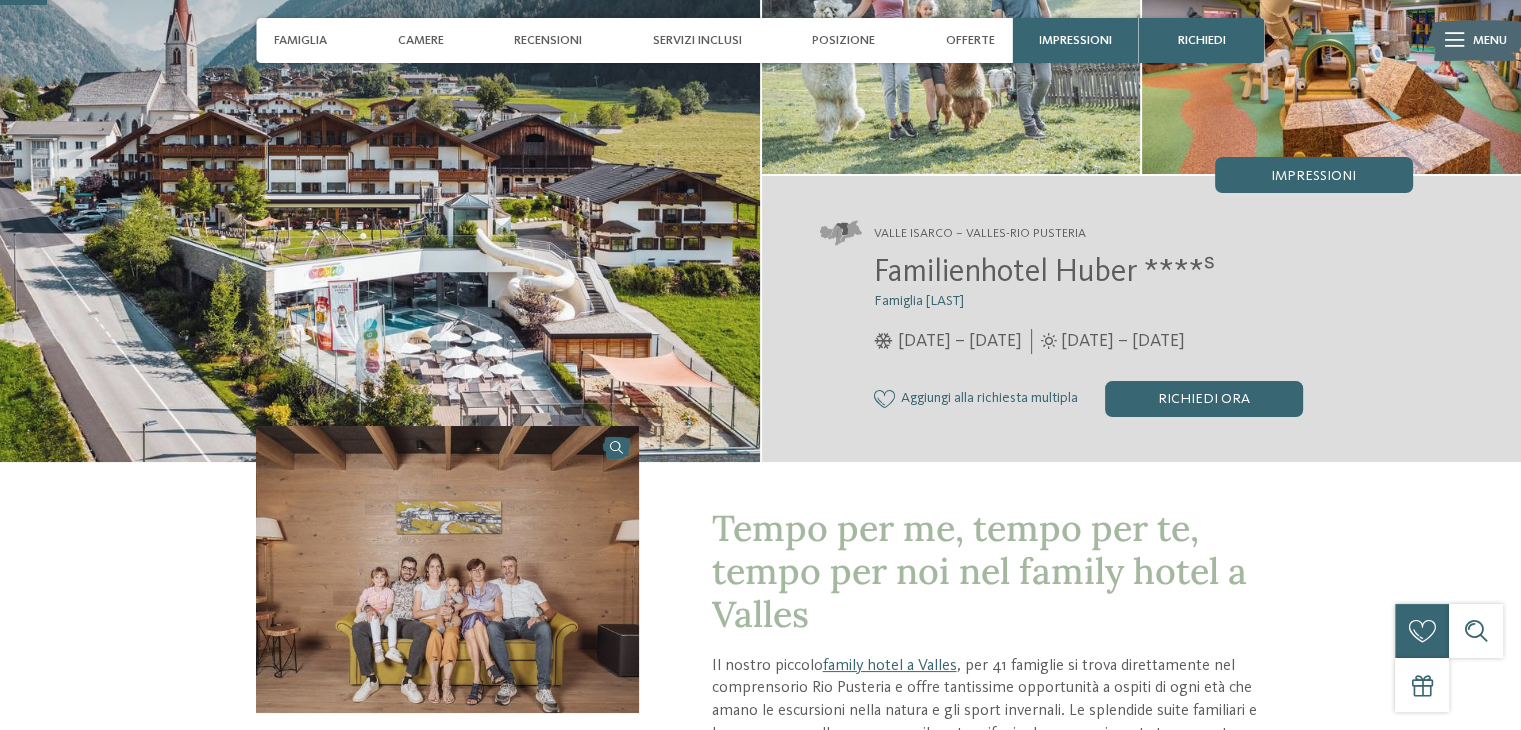 click on "Famiglia Stolz" at bounding box center [1143, 301] 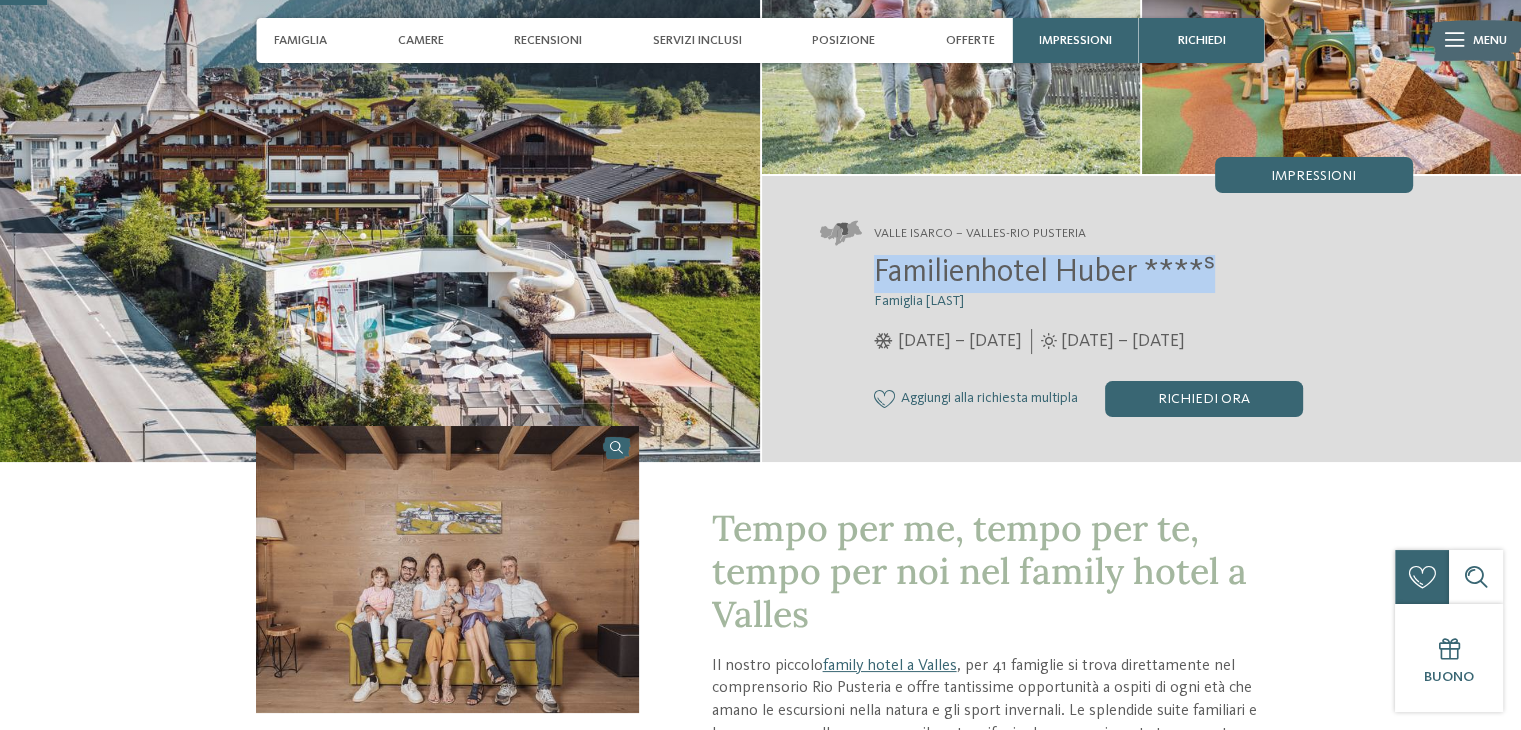 drag, startPoint x: 871, startPoint y: 268, endPoint x: 1224, endPoint y: 273, distance: 353.0354 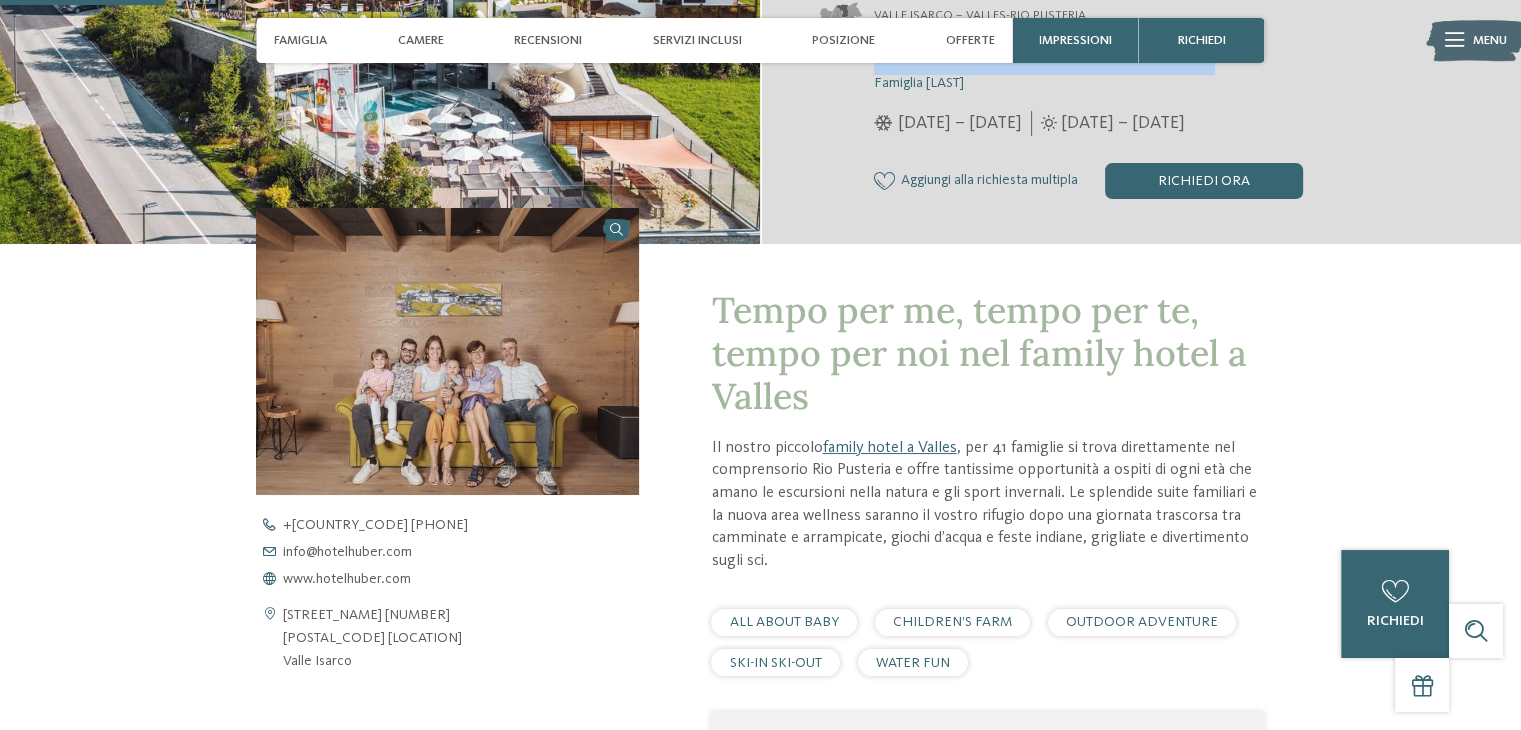 scroll, scrollTop: 700, scrollLeft: 0, axis: vertical 